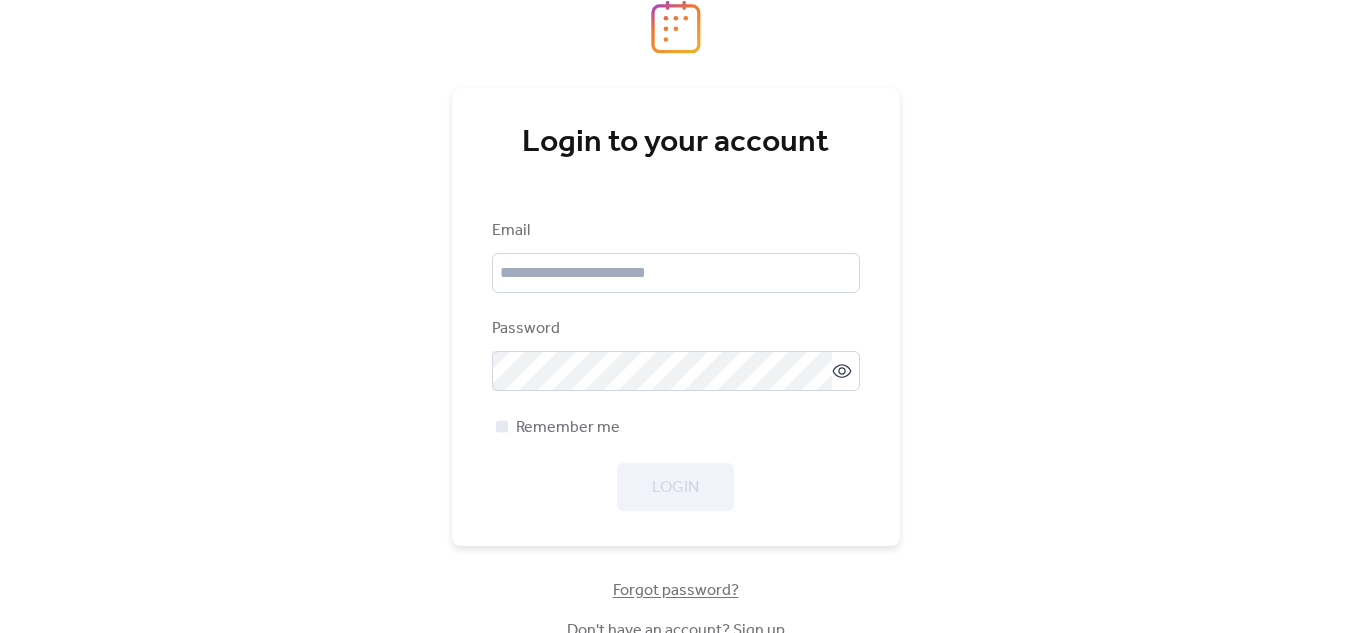 scroll, scrollTop: 0, scrollLeft: 0, axis: both 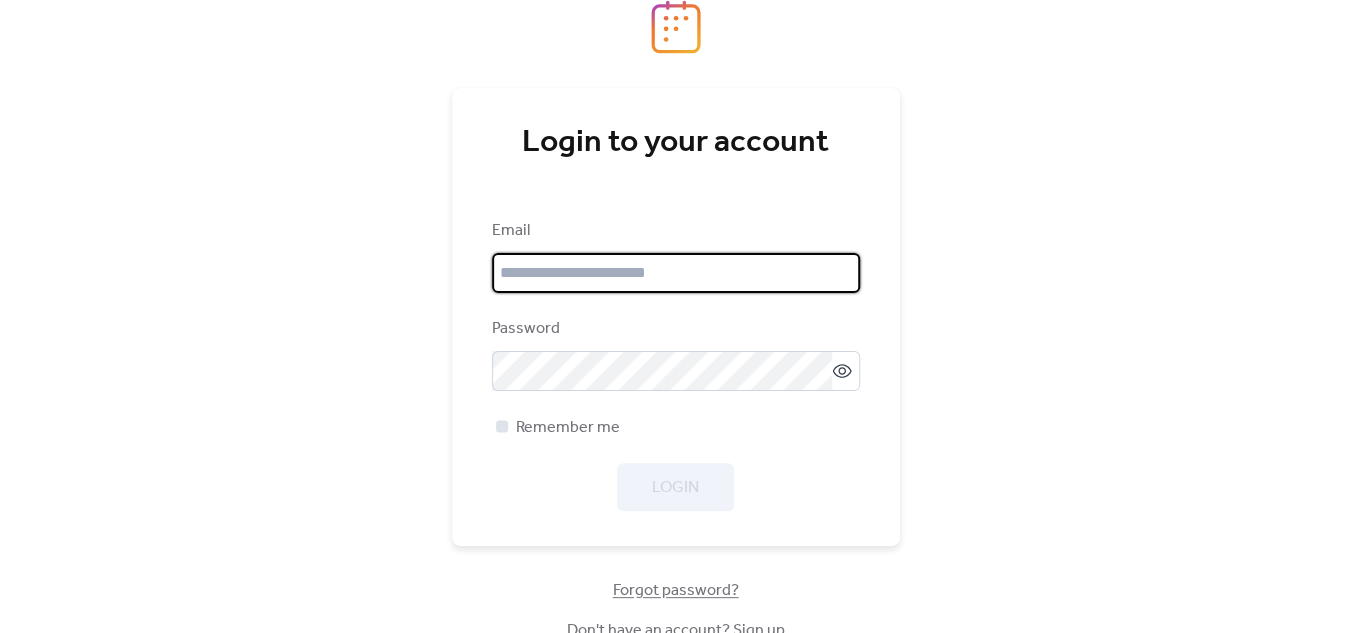 type on "**********" 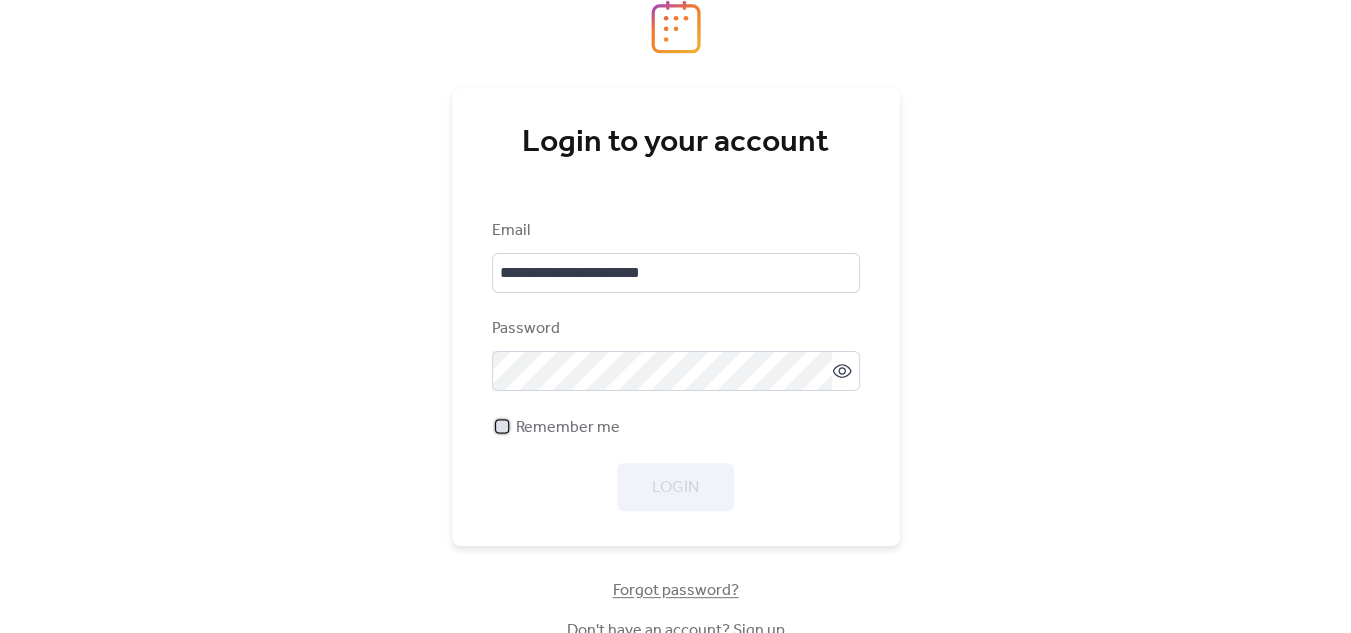 click on "Remember me" at bounding box center (568, 428) 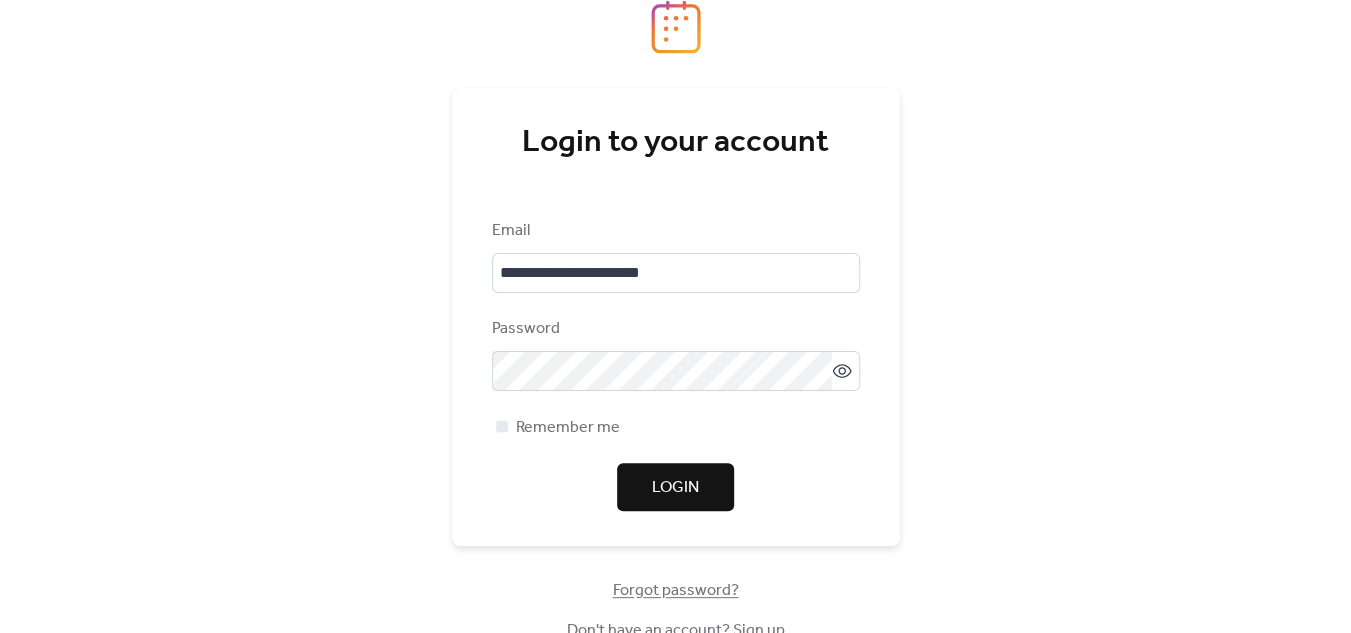click on "Login" at bounding box center [675, 488] 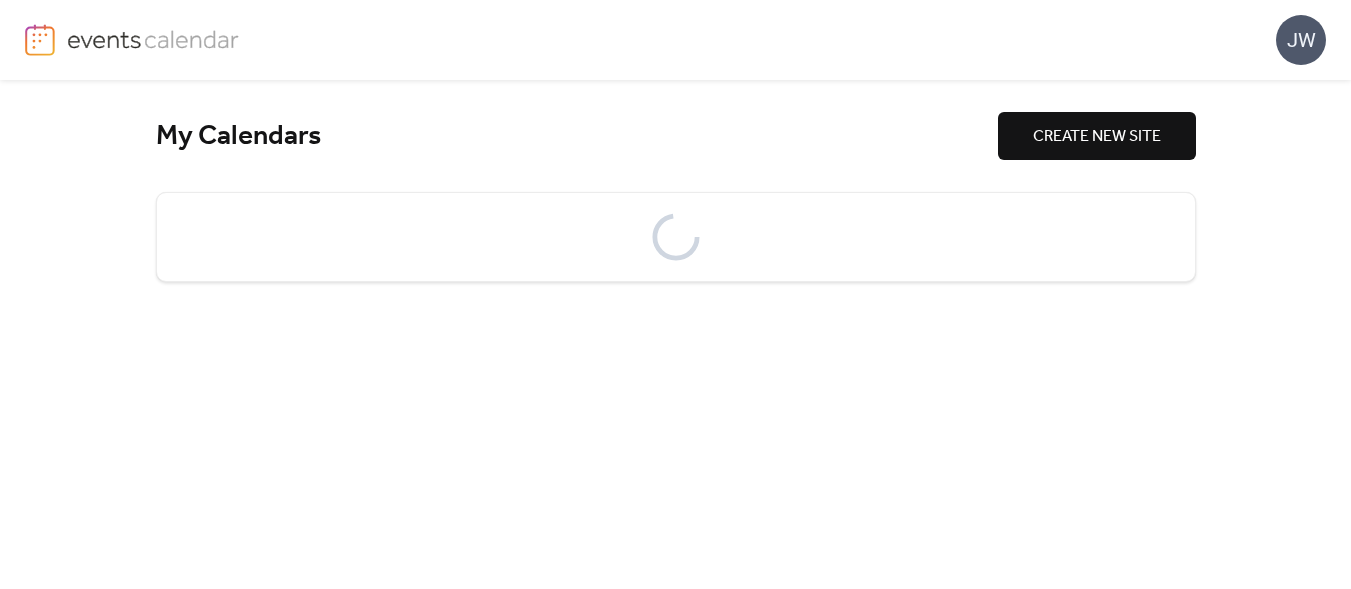 scroll, scrollTop: 0, scrollLeft: 0, axis: both 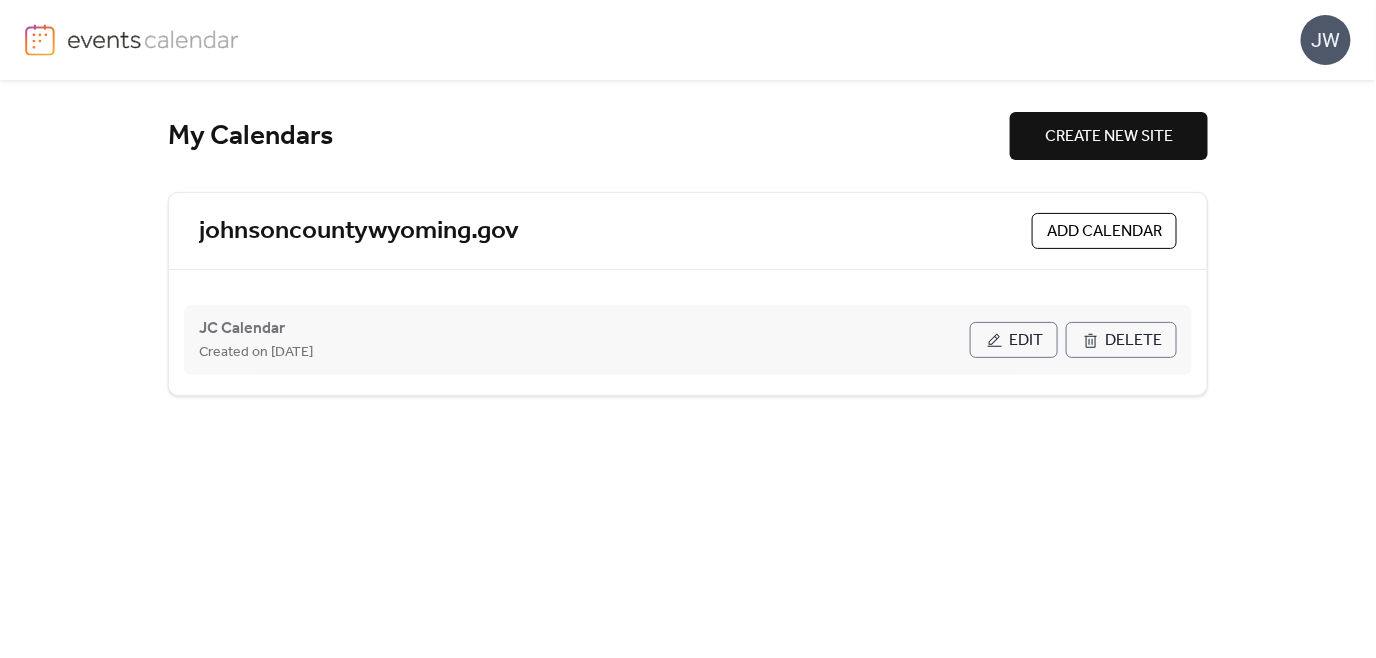 click on "[ORGANIZATION] Calendar Created on [DATE] Edit Delete" at bounding box center (688, 340) 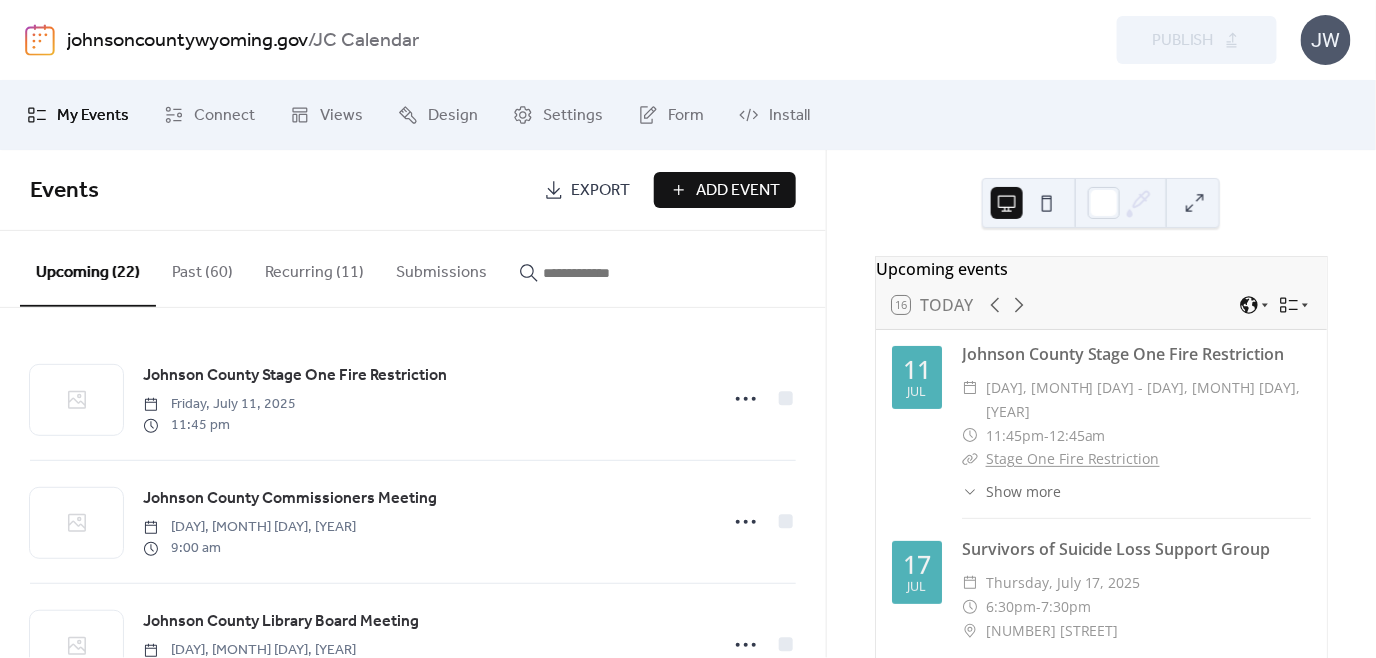 click on "Add Event" at bounding box center (739, 191) 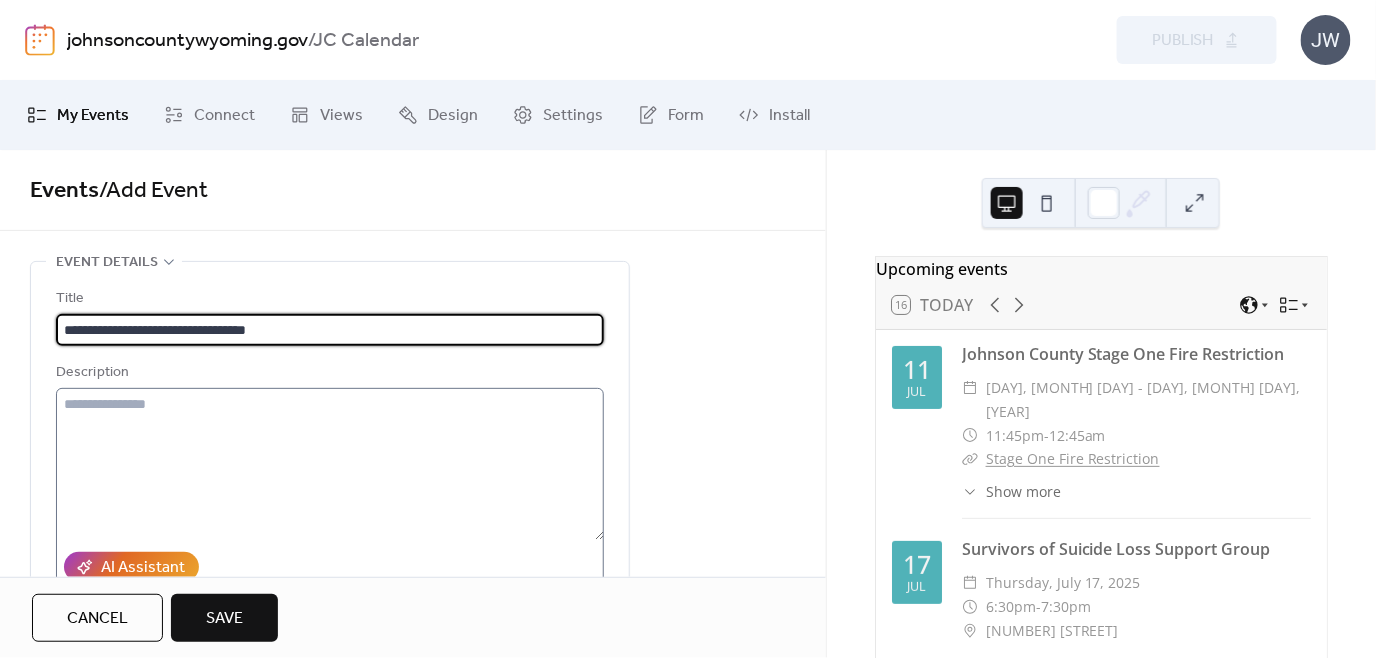 type on "**********" 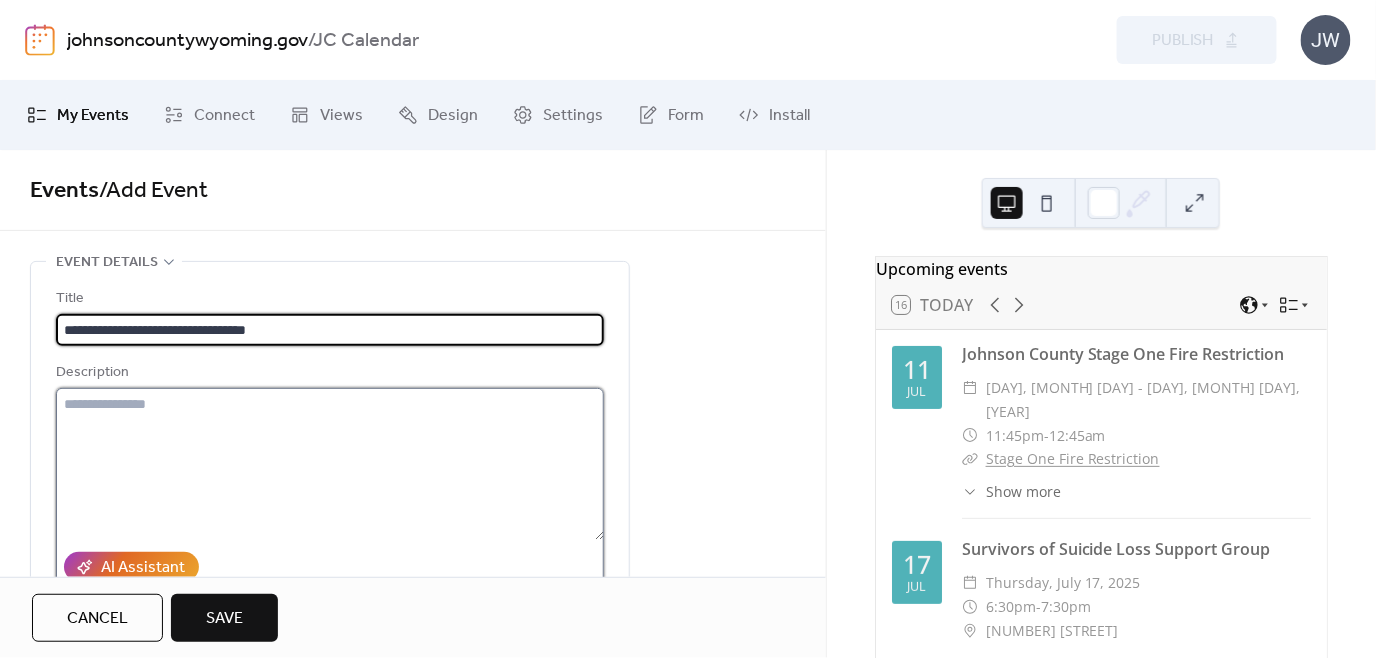drag, startPoint x: 148, startPoint y: 463, endPoint x: 229, endPoint y: 460, distance: 81.055534 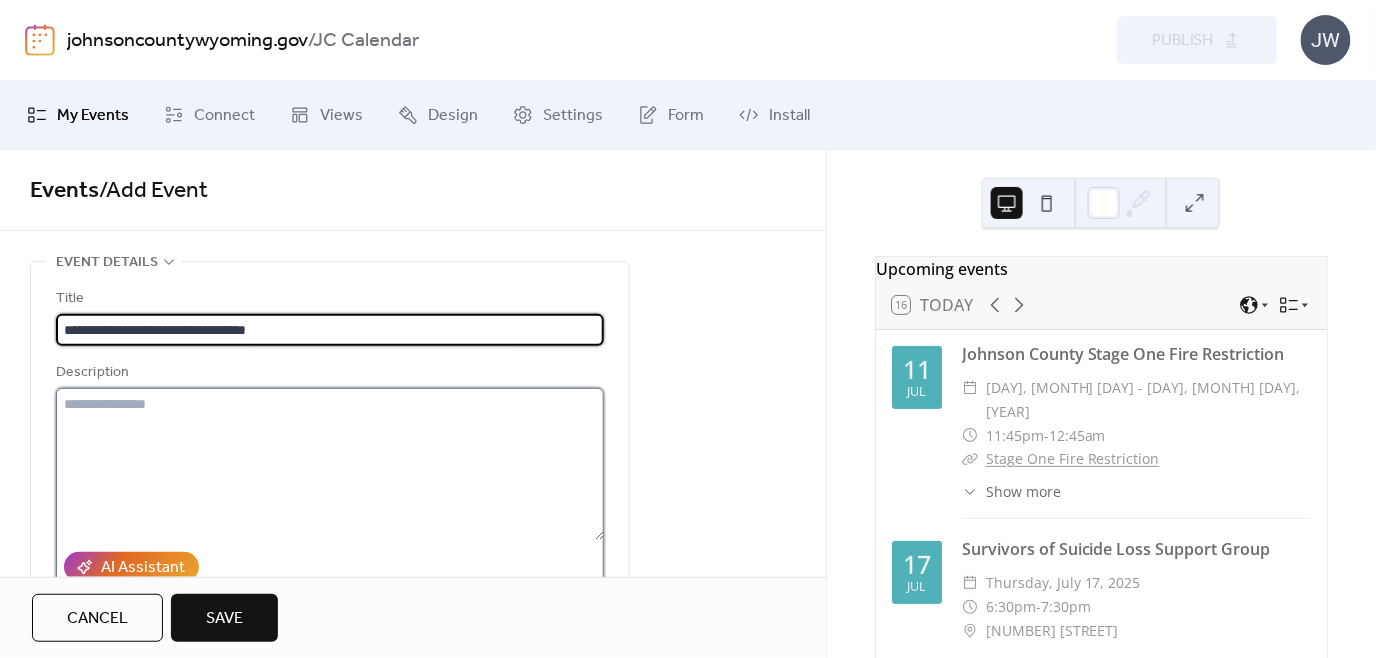 click at bounding box center [330, 464] 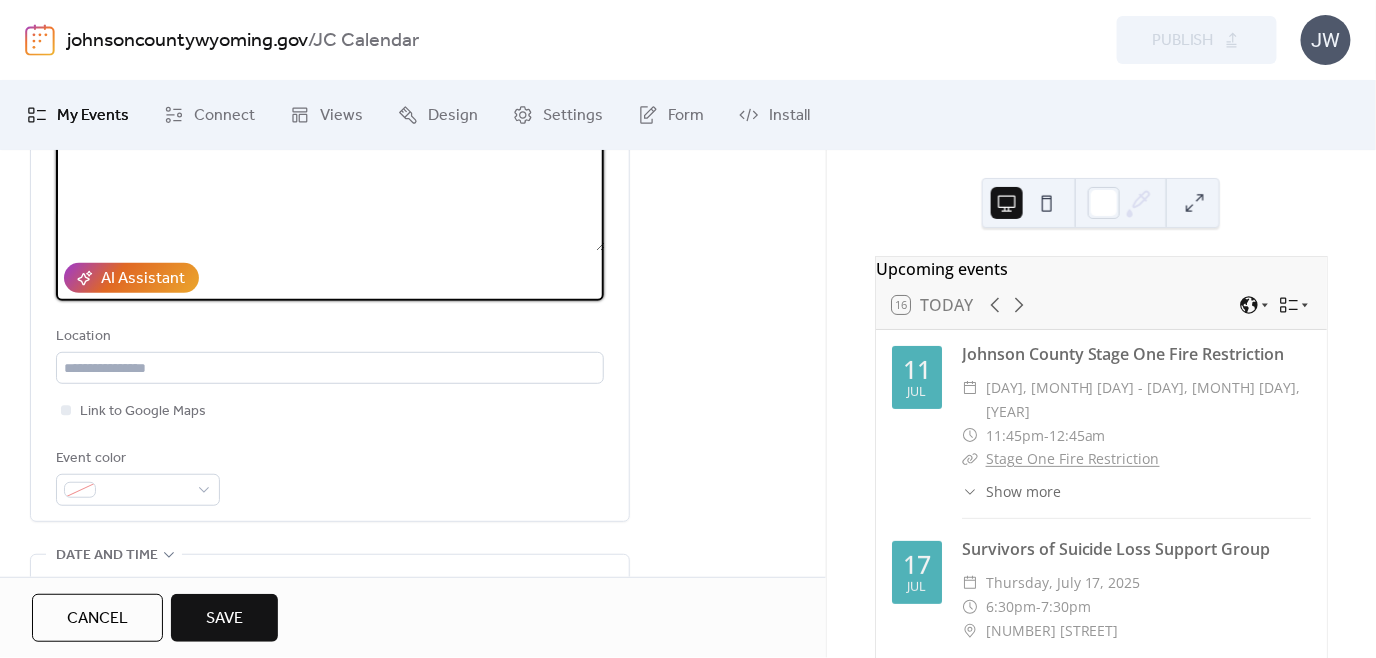 scroll, scrollTop: 299, scrollLeft: 0, axis: vertical 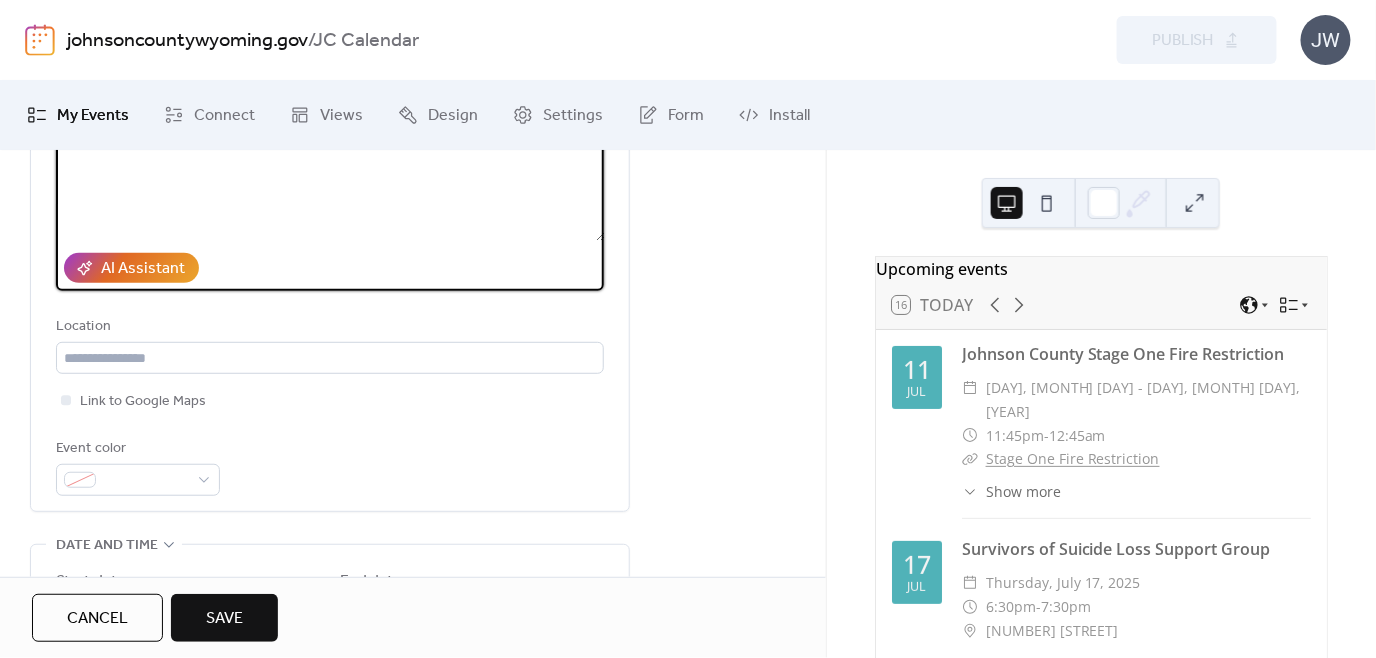 type on "**********" 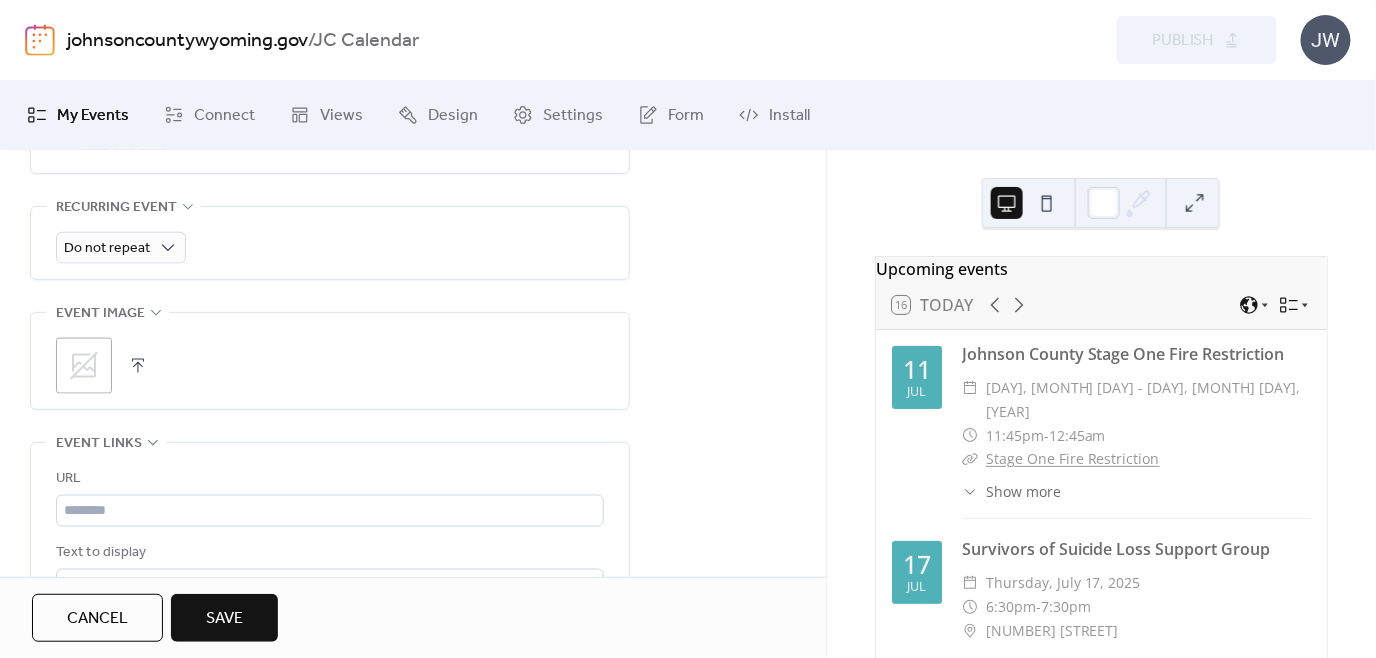 scroll, scrollTop: 1000, scrollLeft: 0, axis: vertical 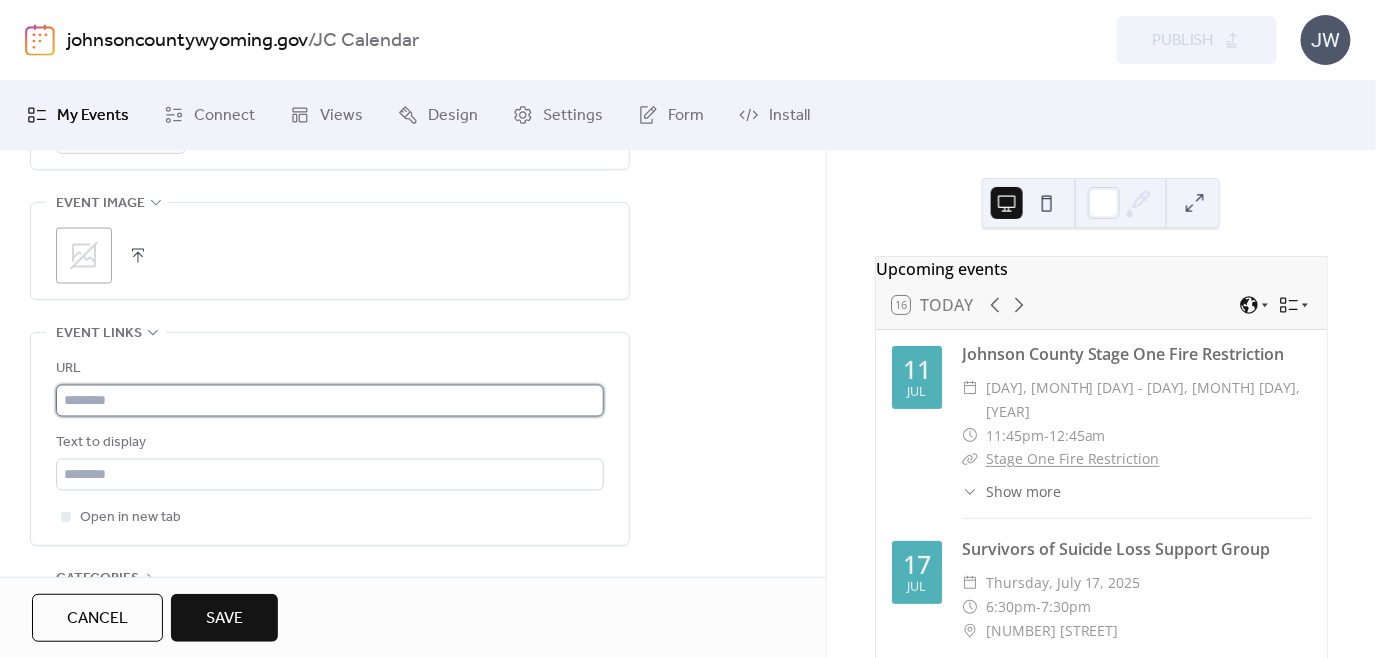 click at bounding box center [330, 401] 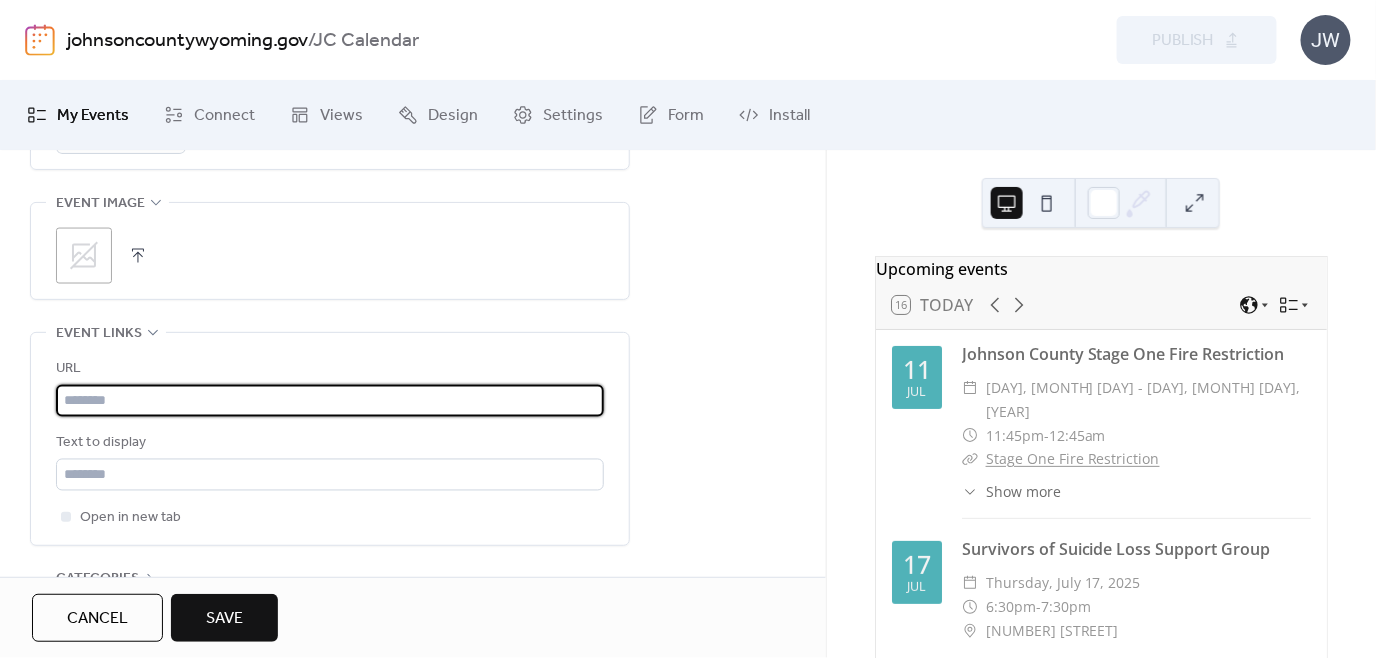 paste on "**********" 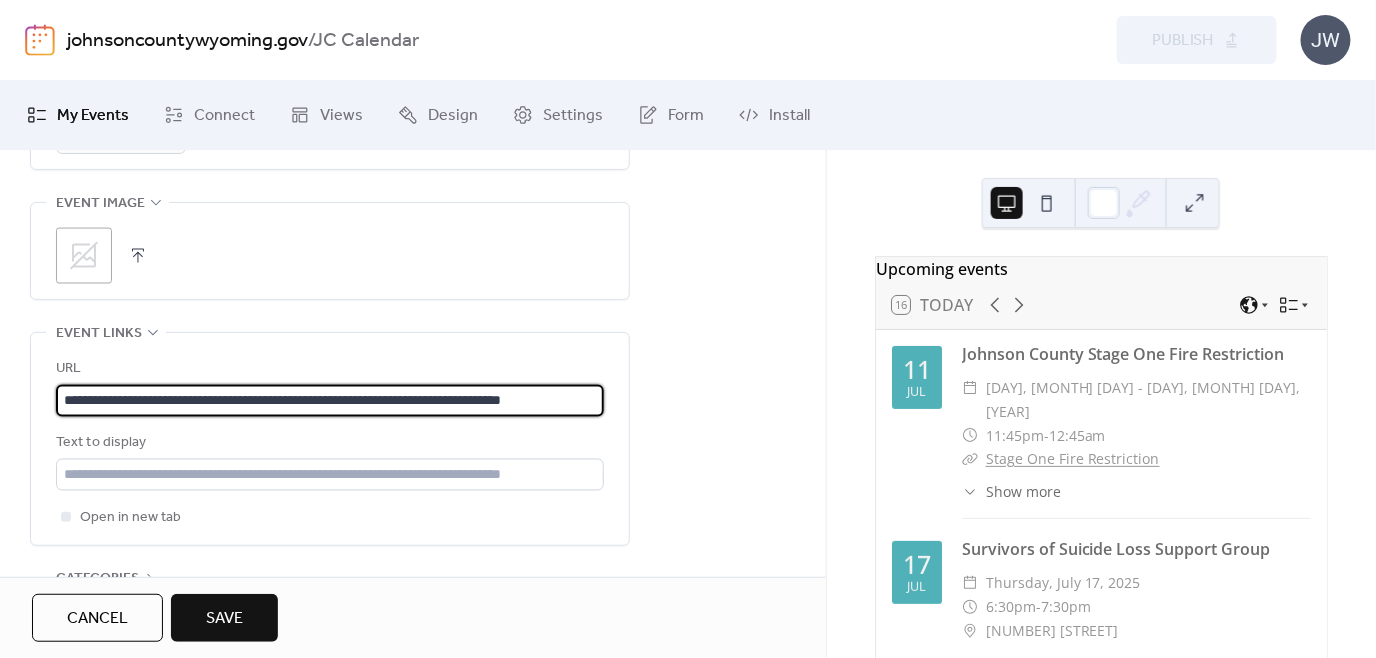 scroll, scrollTop: 0, scrollLeft: 50, axis: horizontal 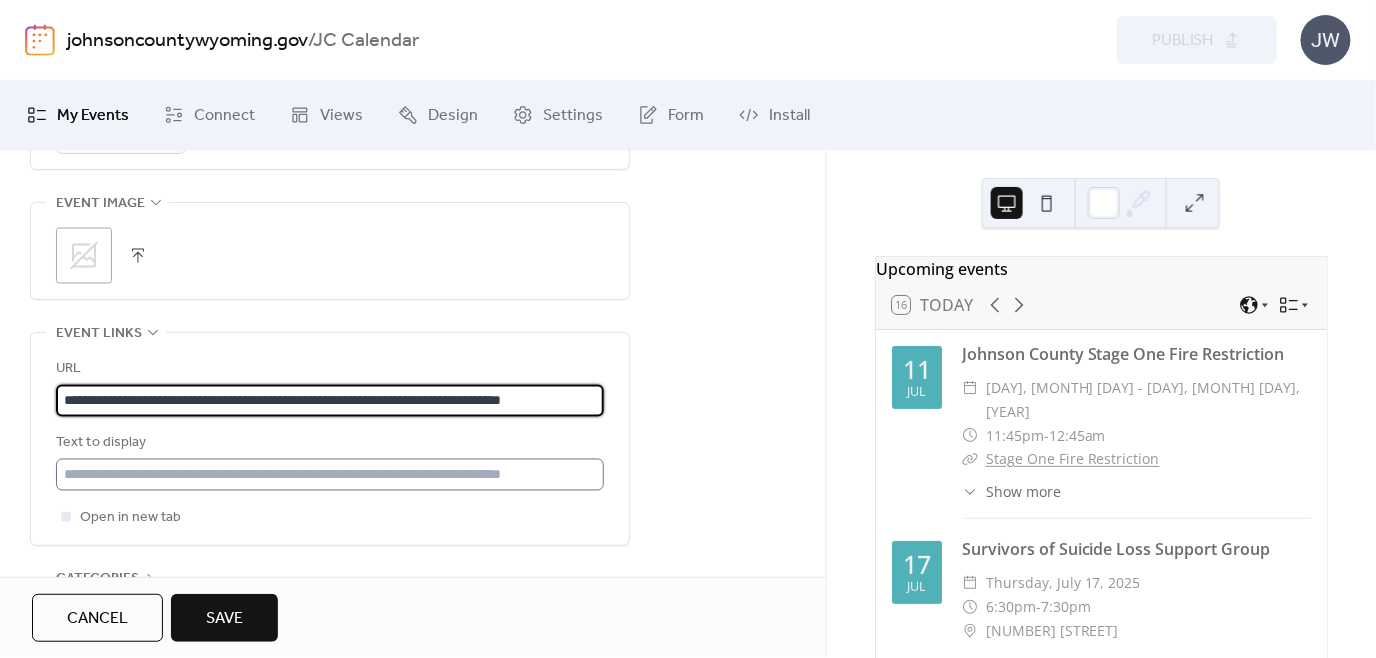 type on "**********" 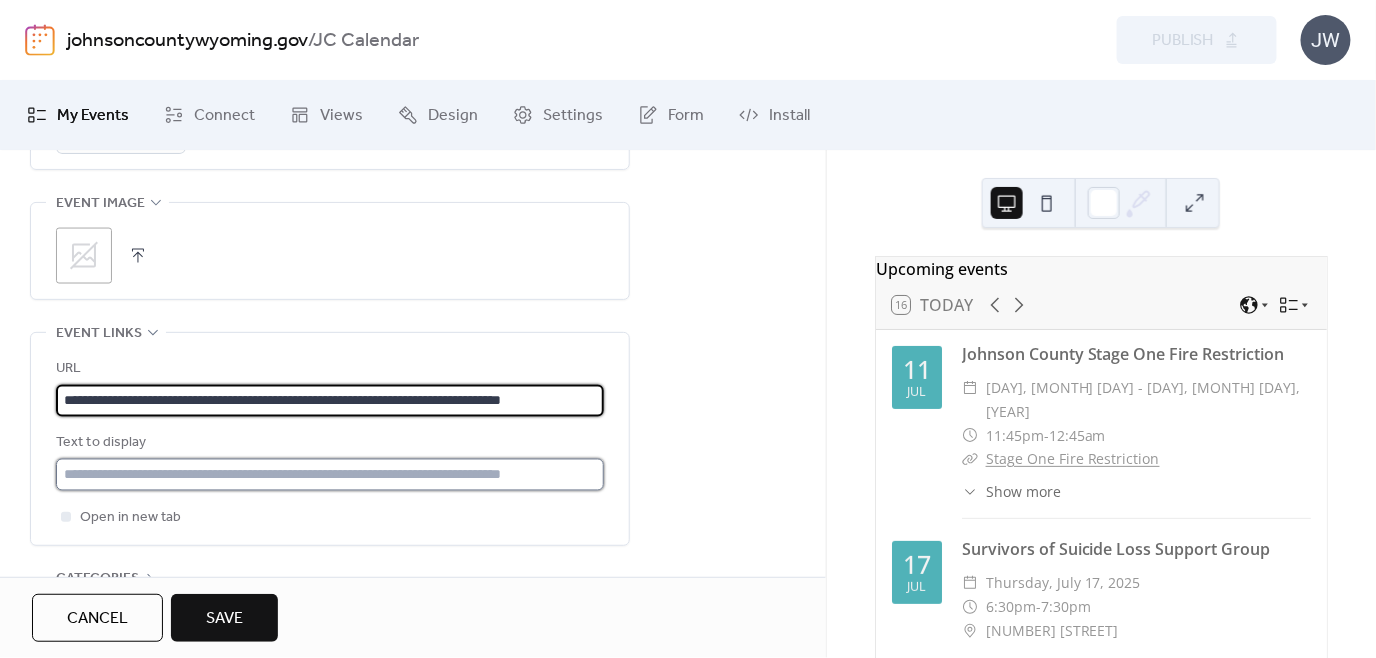 click at bounding box center (330, 475) 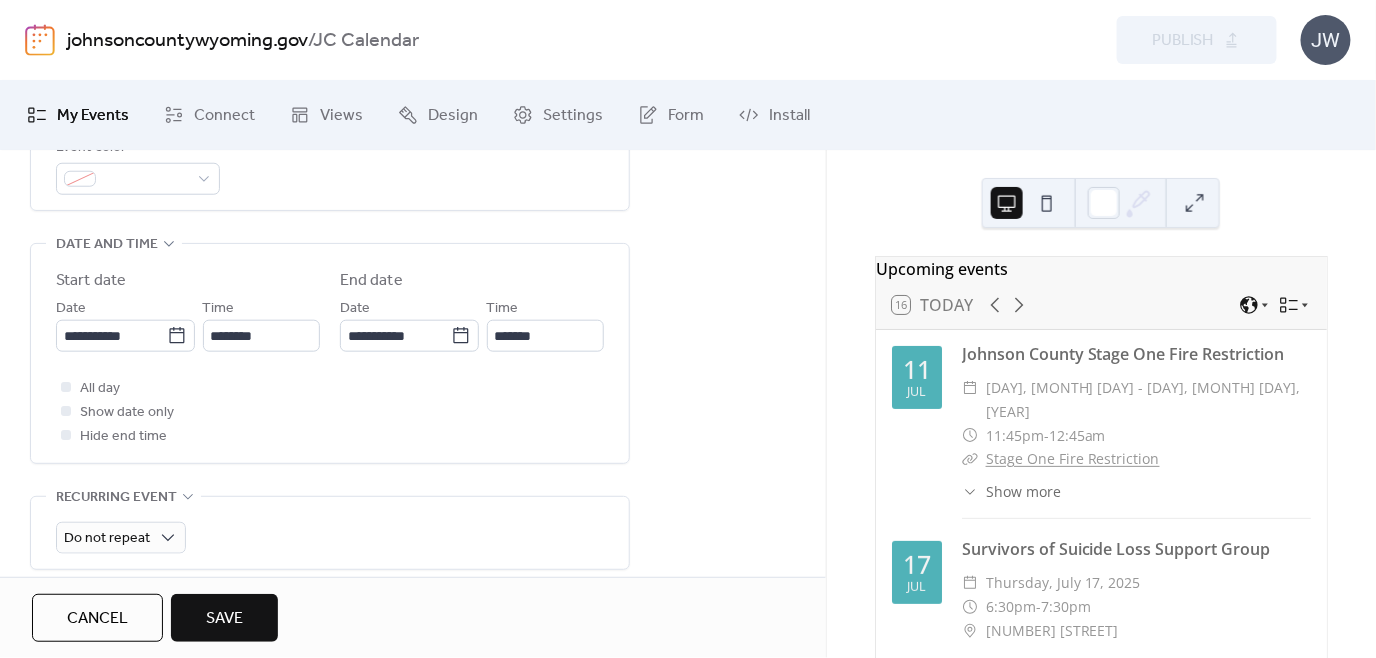 scroll, scrollTop: 600, scrollLeft: 0, axis: vertical 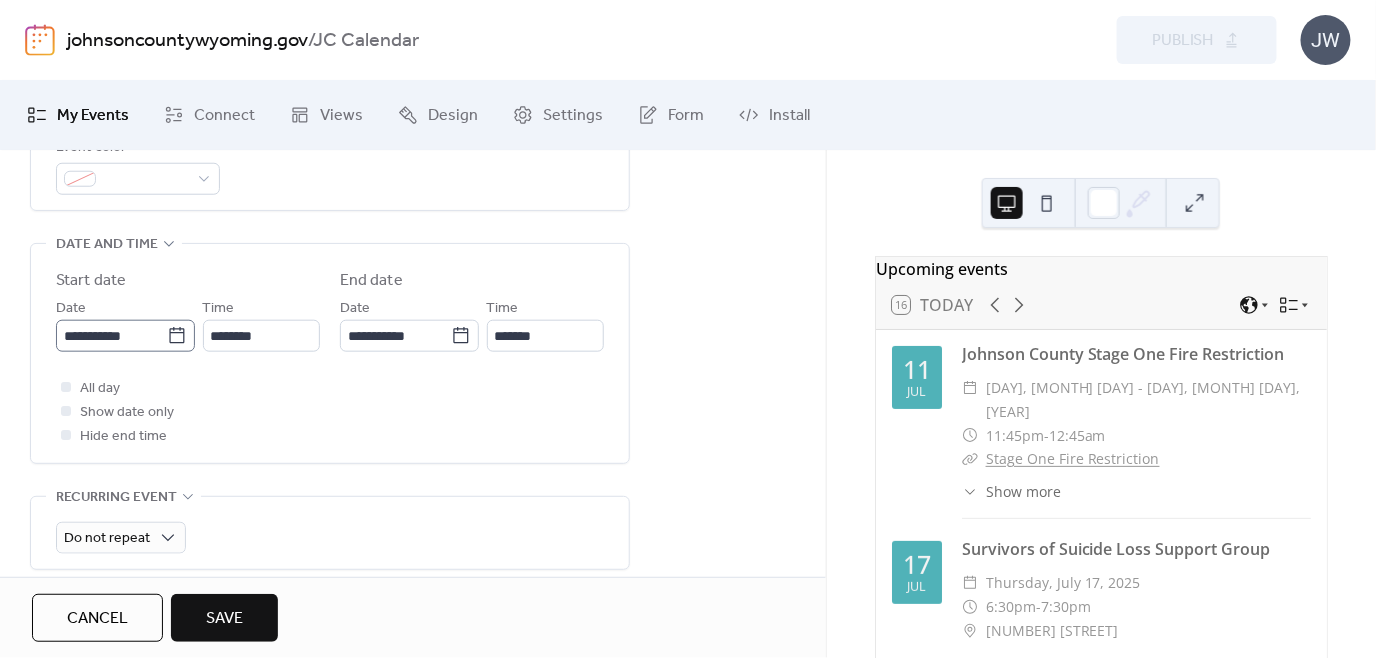 type on "**********" 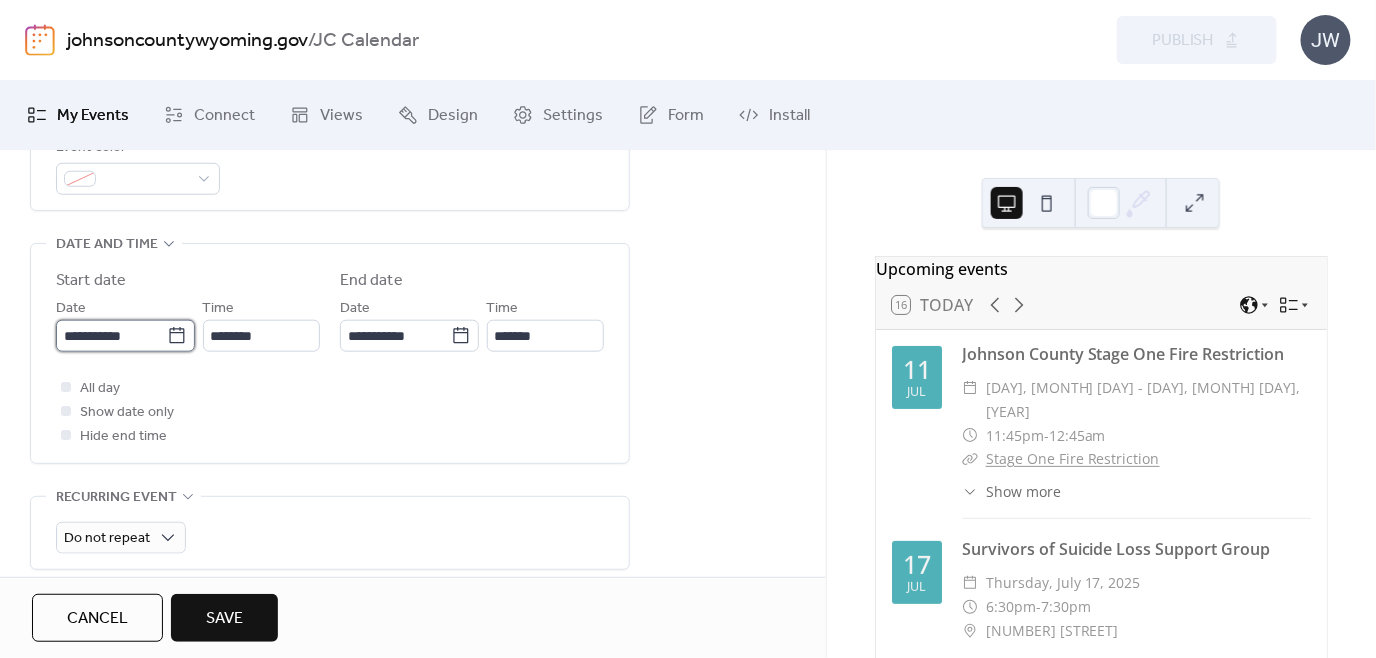 click on "**********" at bounding box center (111, 336) 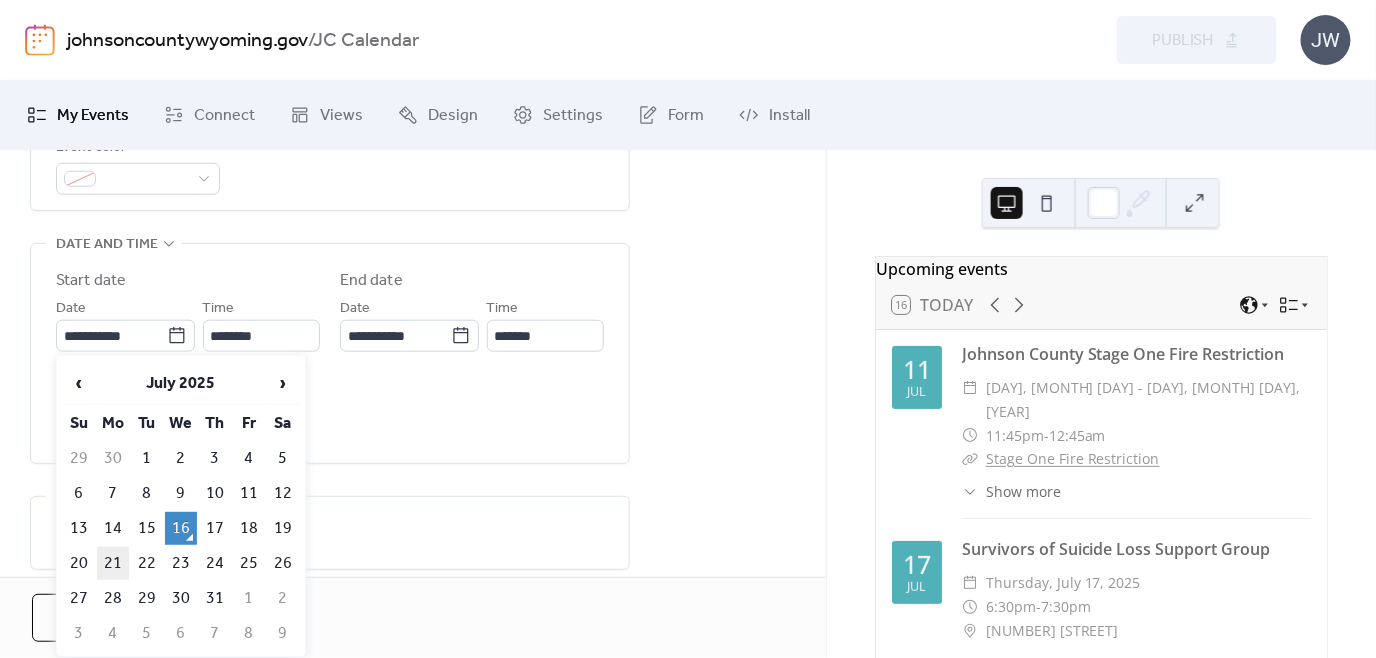 click on "21" at bounding box center [113, 563] 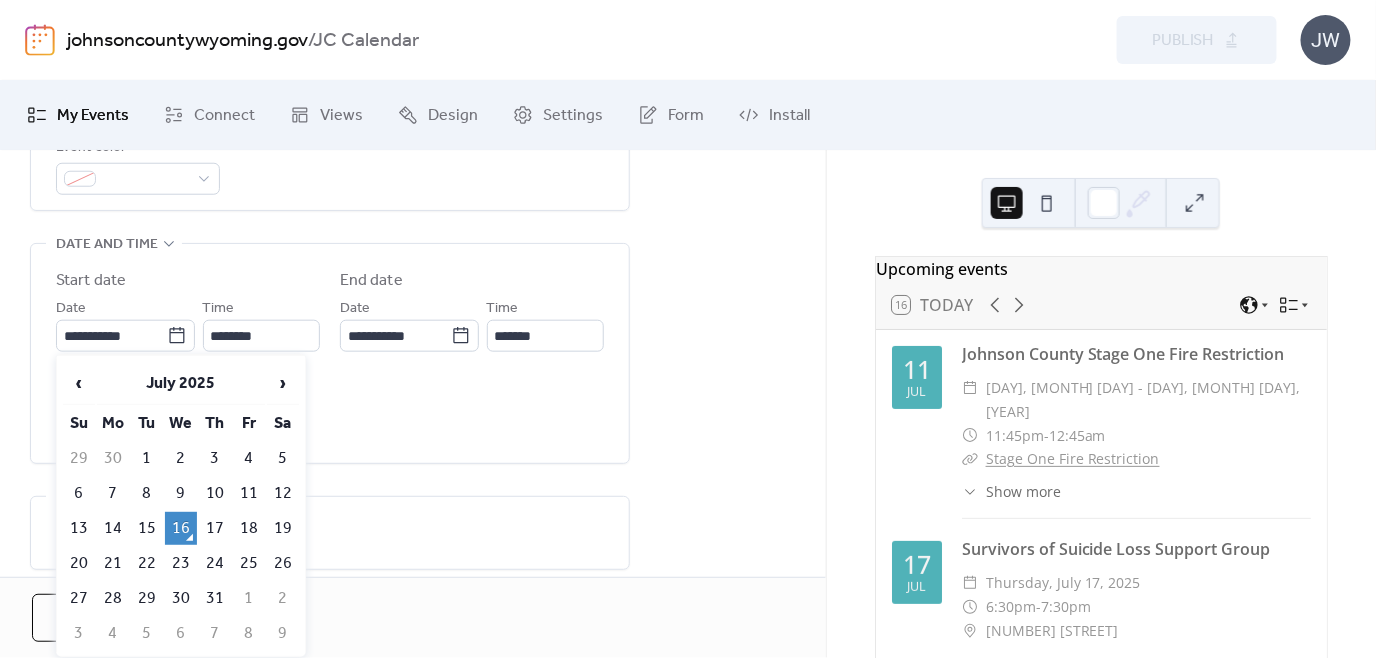 type on "**********" 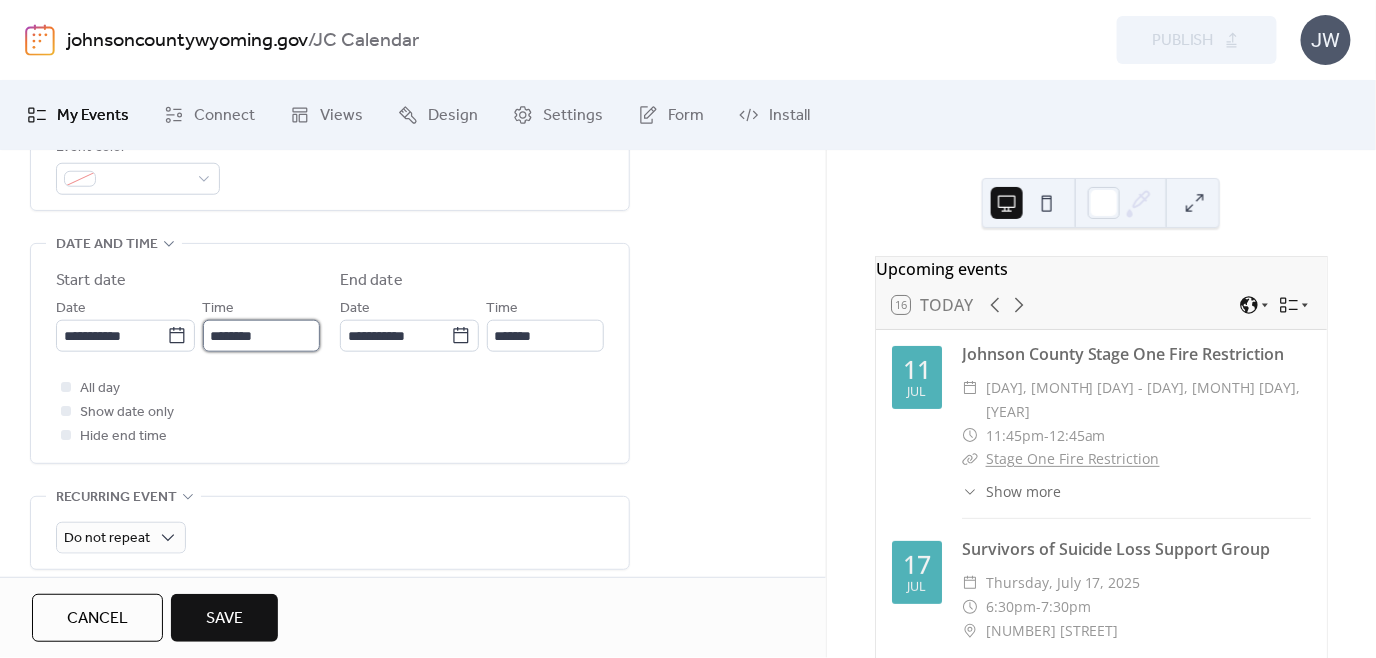 click on "********" at bounding box center (261, 336) 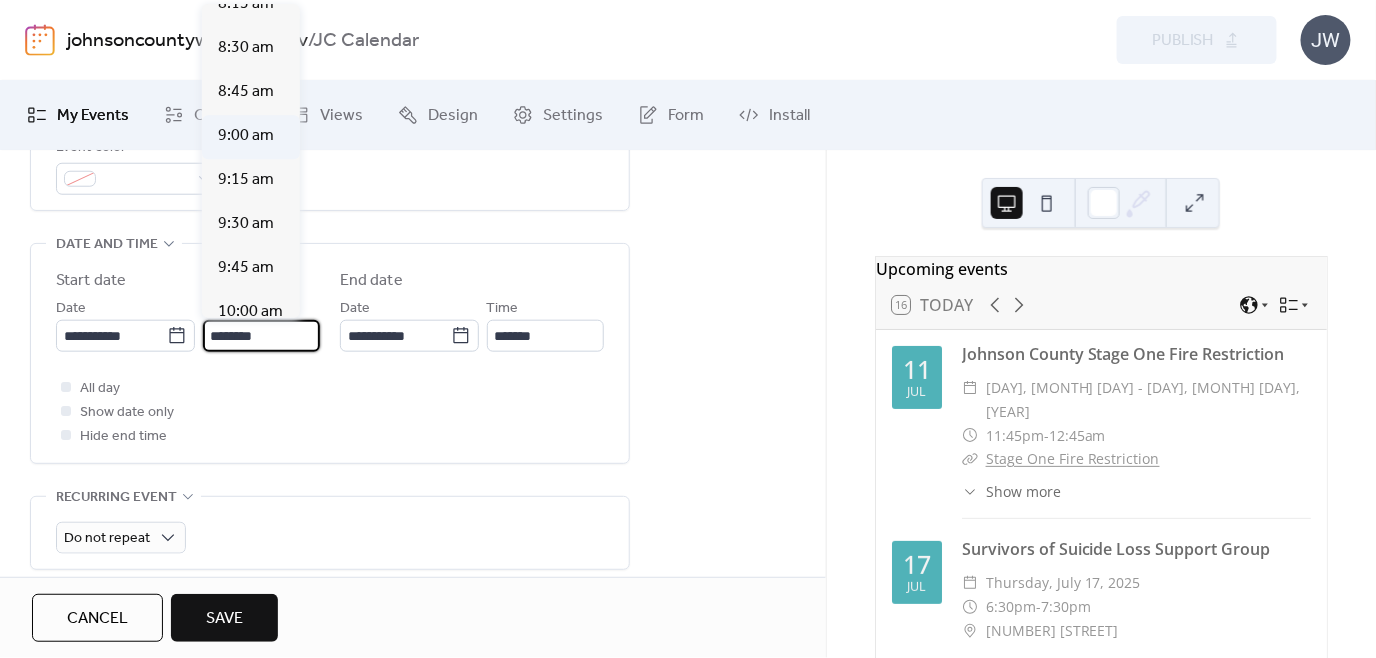 scroll, scrollTop: 1427, scrollLeft: 0, axis: vertical 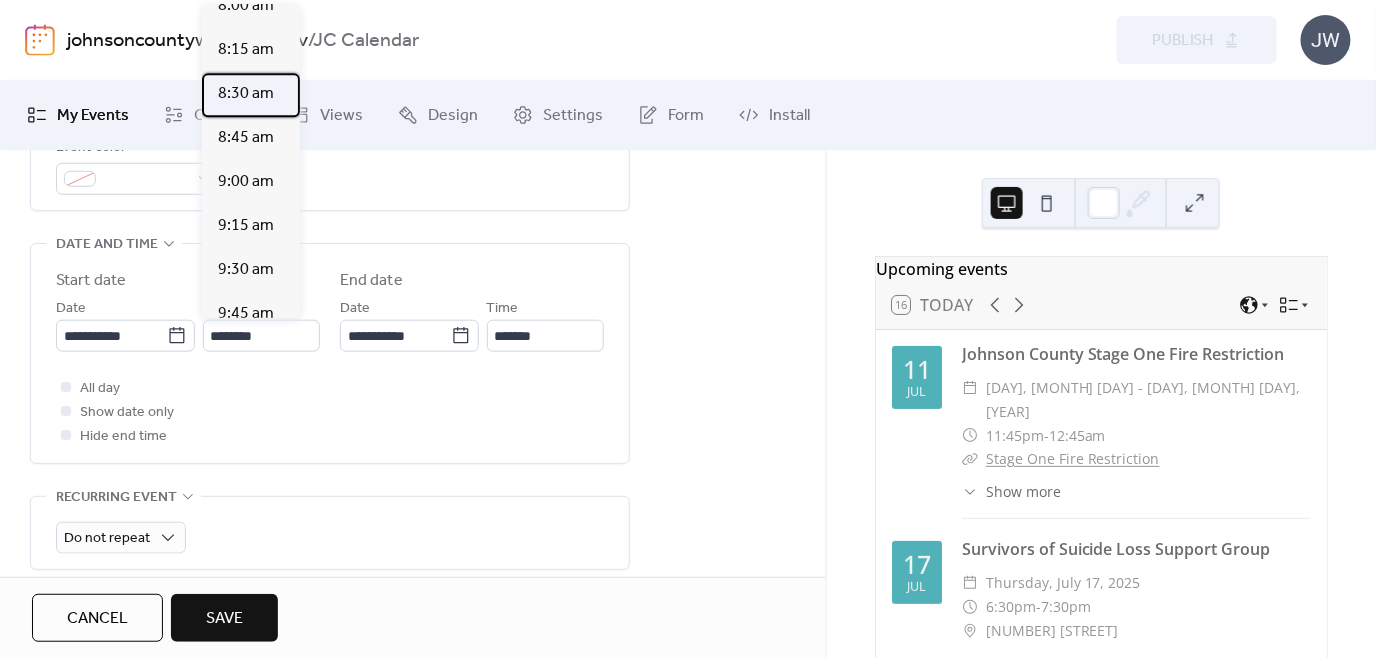 click on "8:30 am" at bounding box center (246, 94) 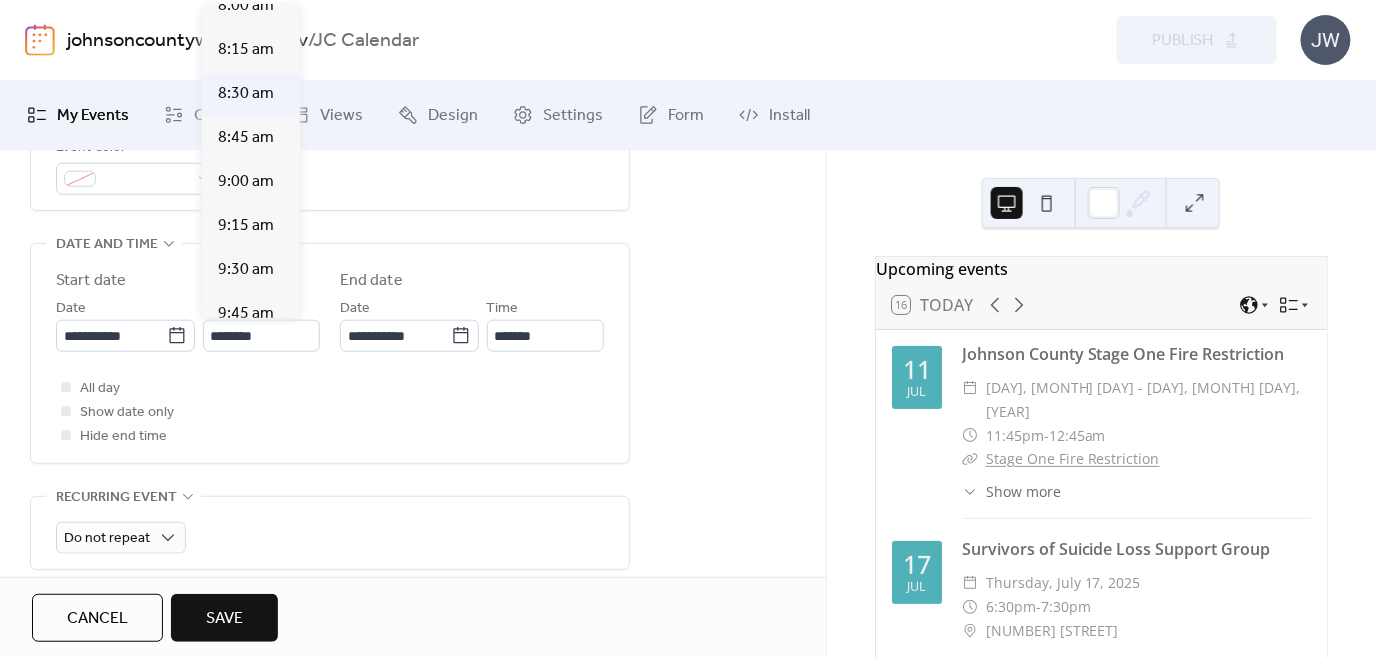 type on "*******" 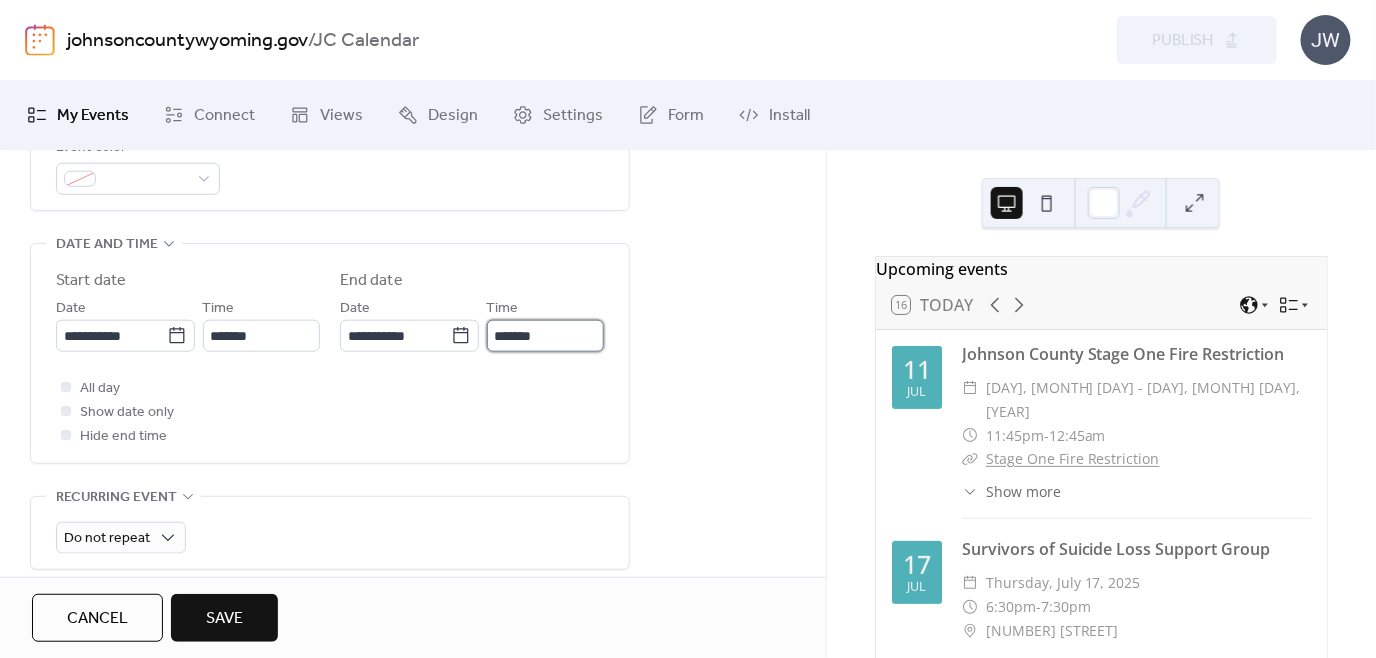 click on "*******" at bounding box center (545, 336) 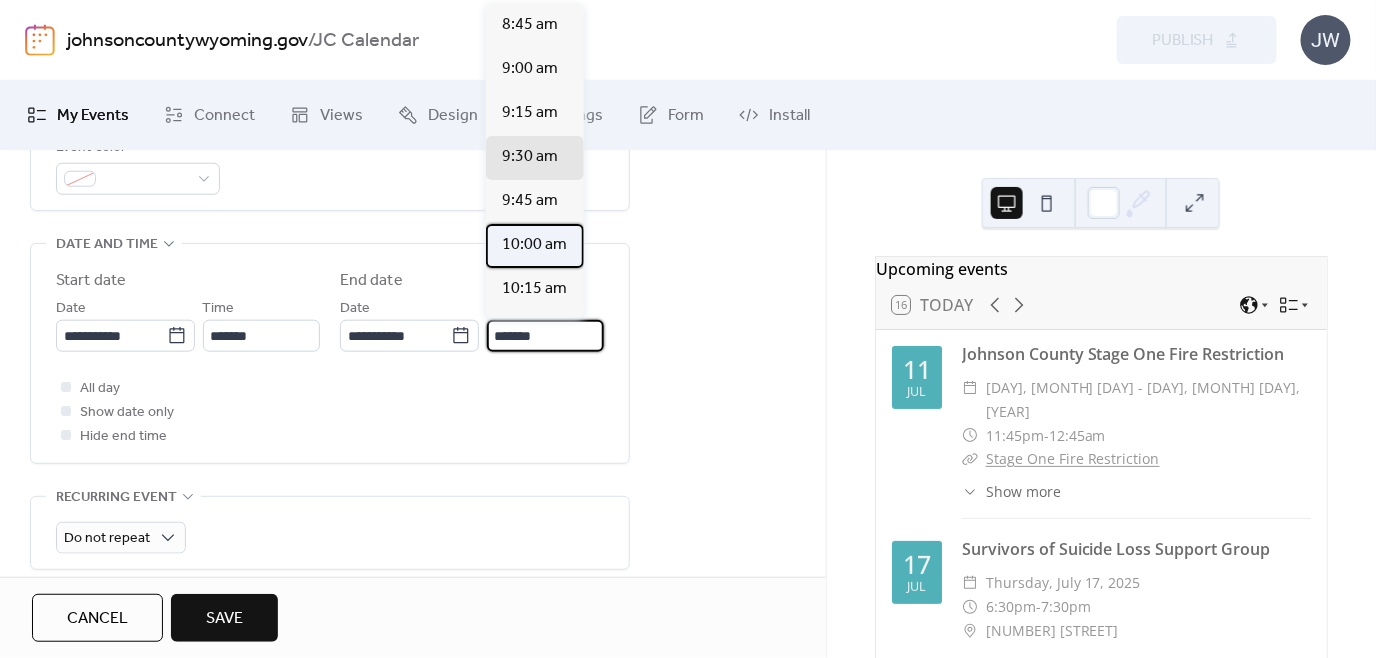 click on "10:00 am" at bounding box center [534, 245] 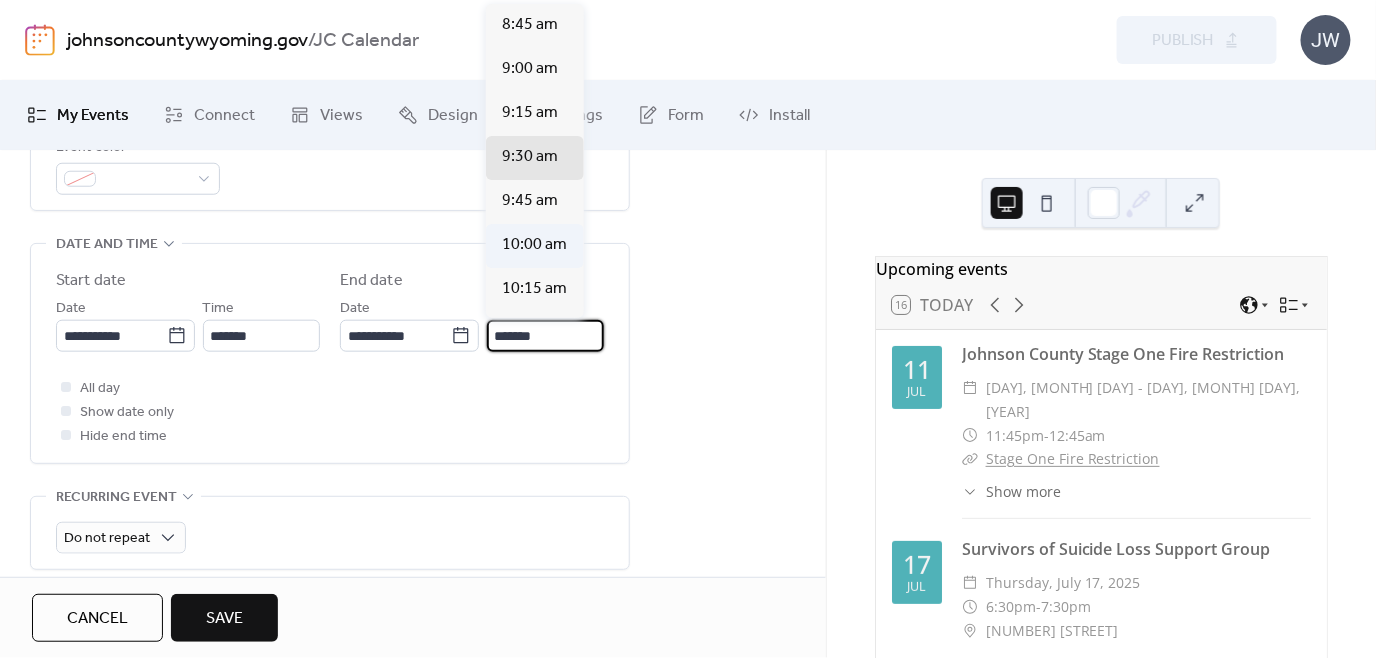 type on "********" 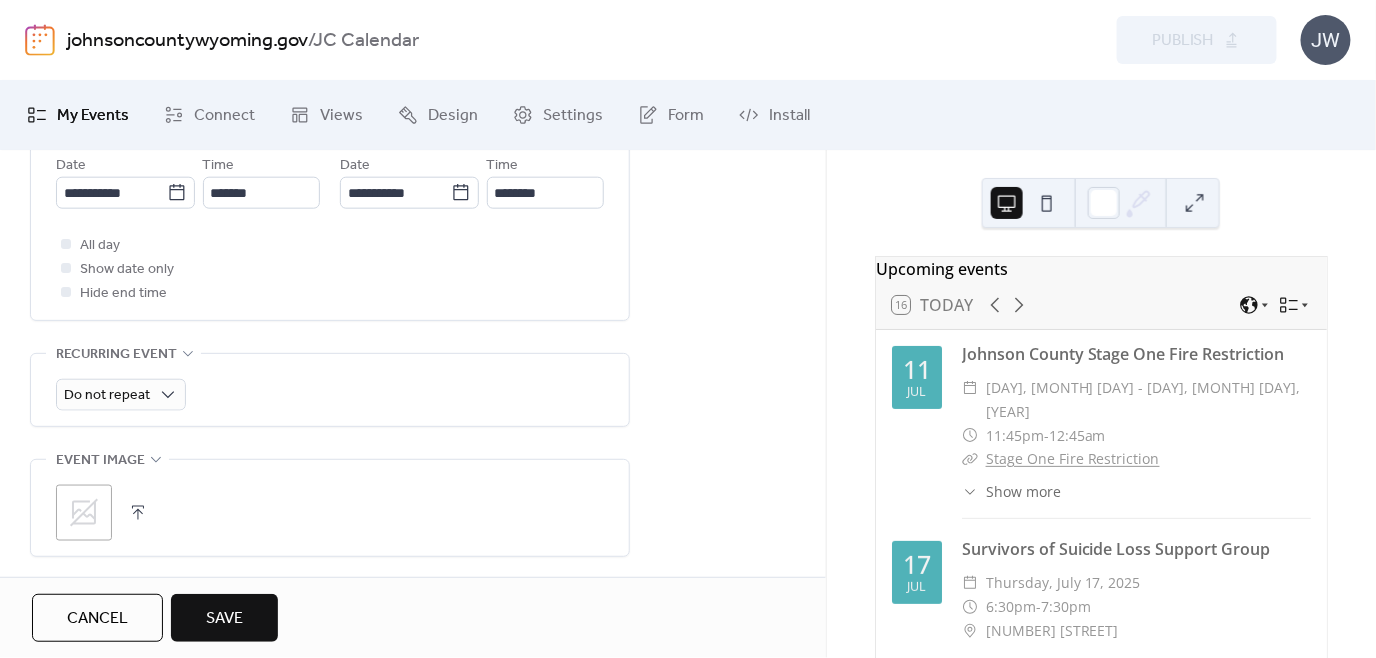 scroll, scrollTop: 800, scrollLeft: 0, axis: vertical 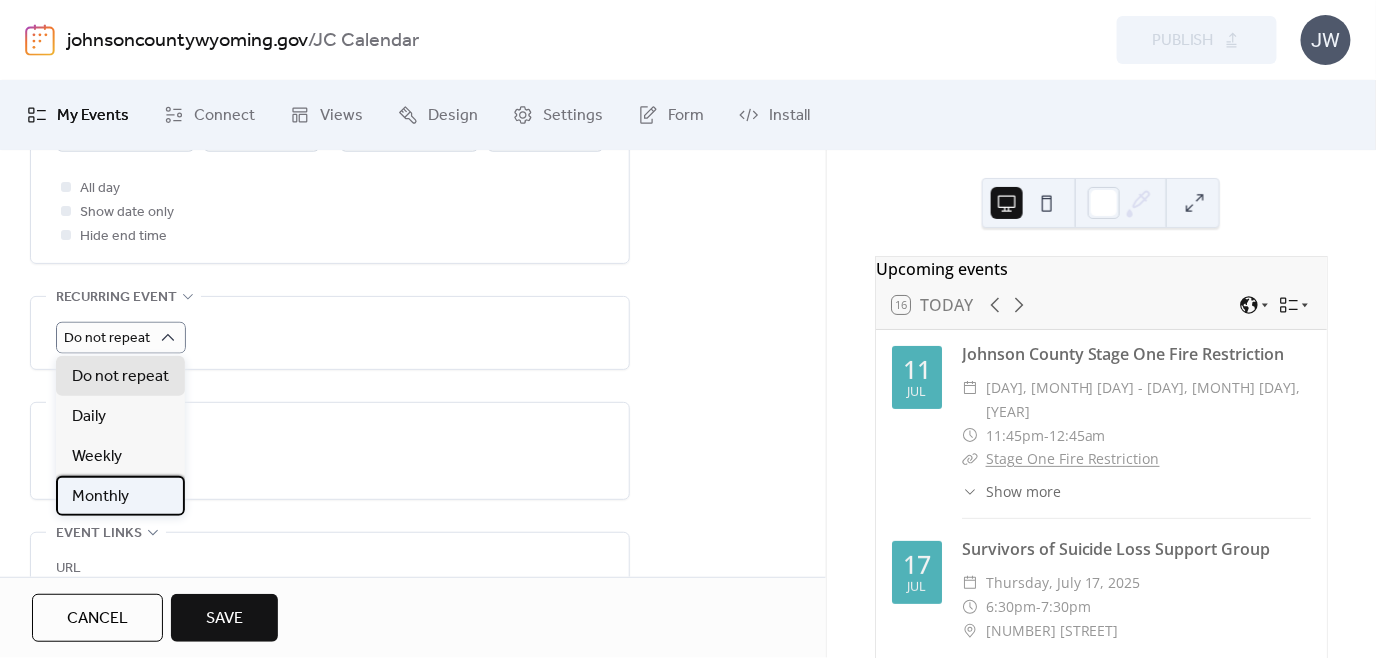 click on "Monthly" at bounding box center [100, 497] 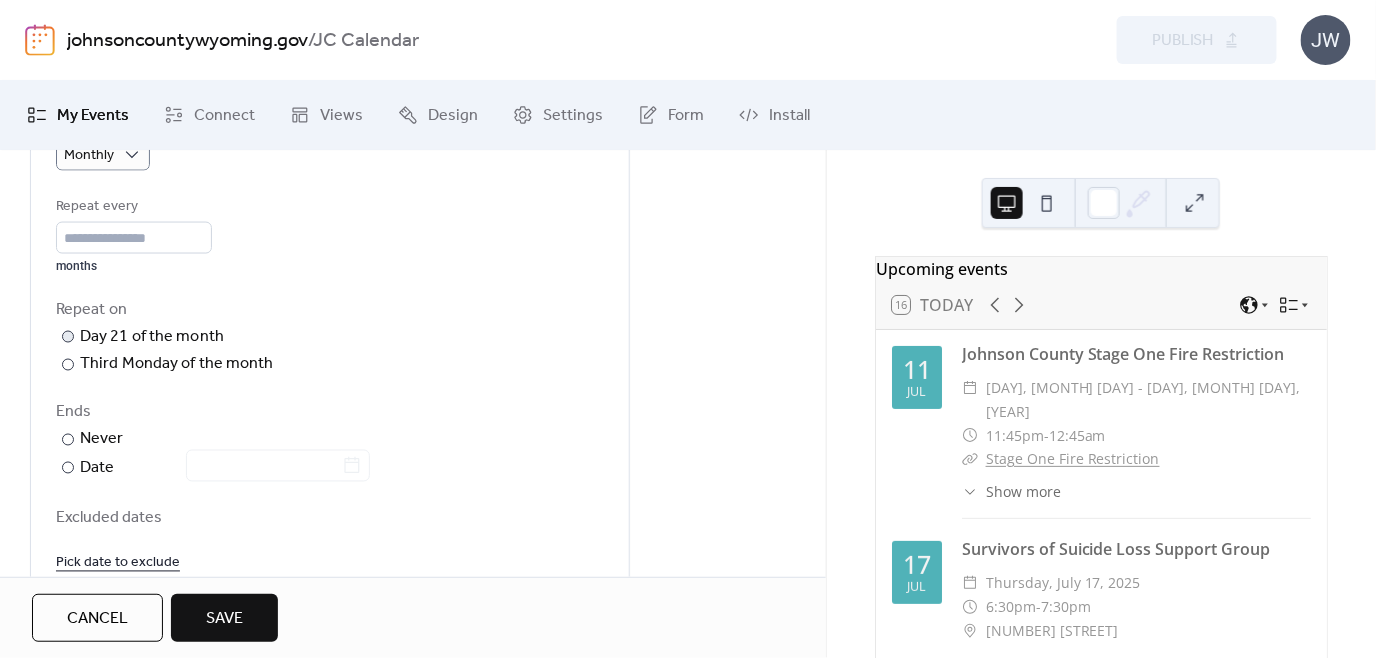 scroll, scrollTop: 1000, scrollLeft: 0, axis: vertical 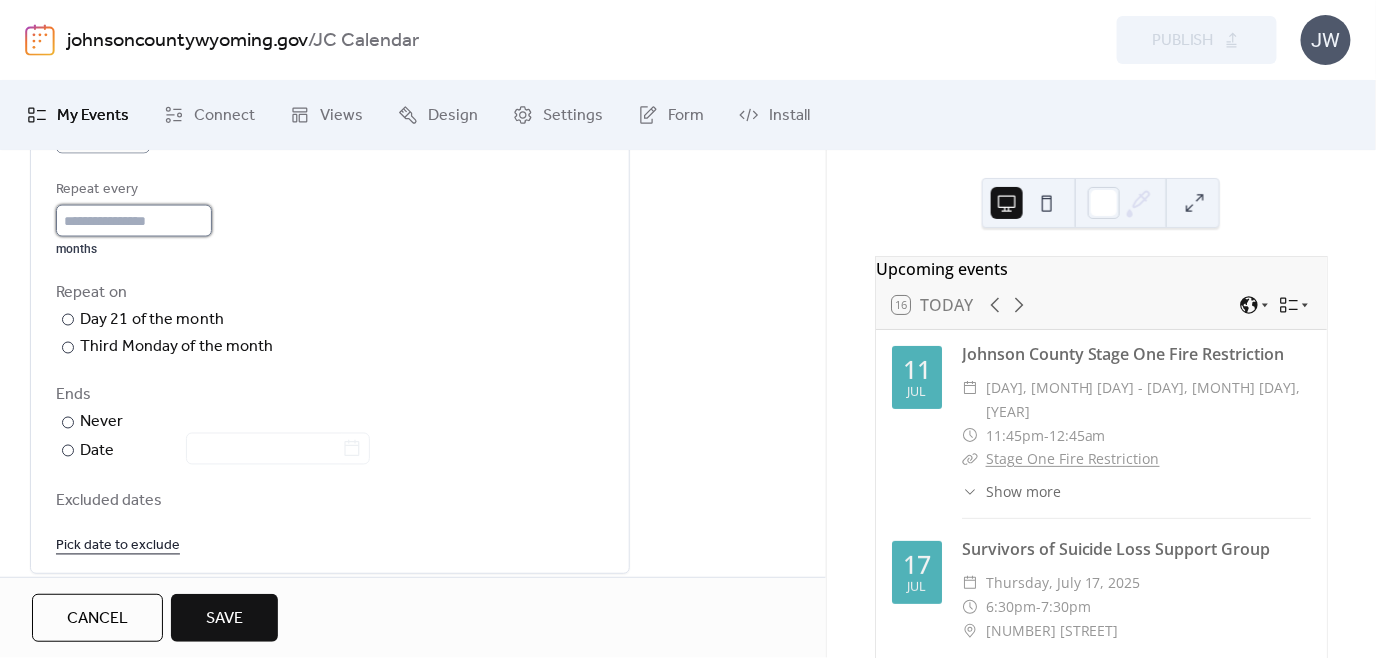 click on "*" at bounding box center [134, 221] 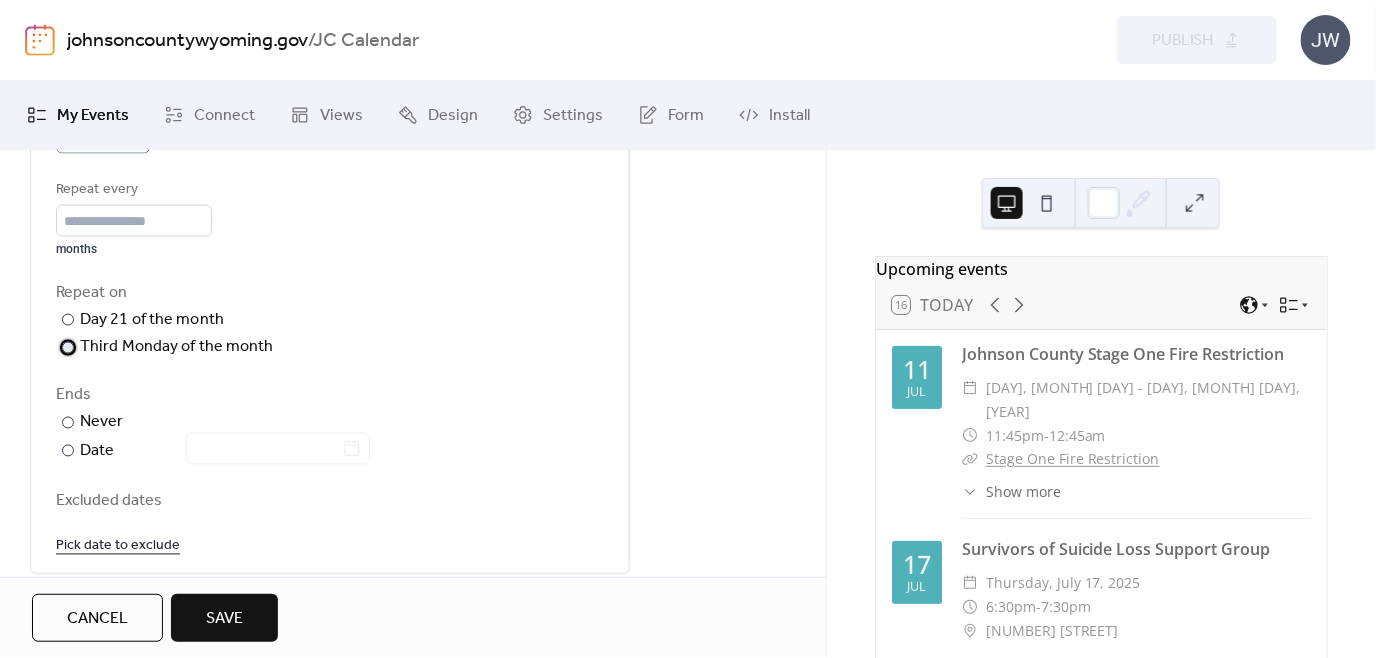 click on "​ Third Monday of the month" at bounding box center [167, 348] 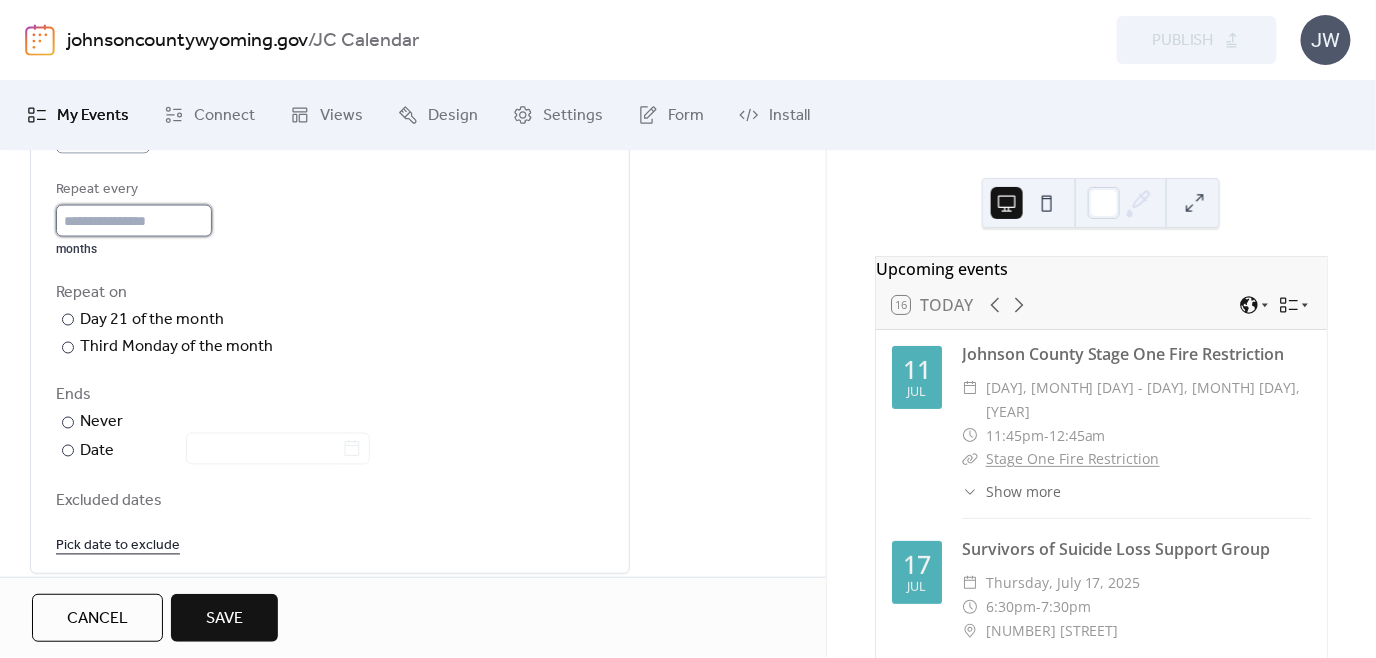 click on "**" at bounding box center [134, 221] 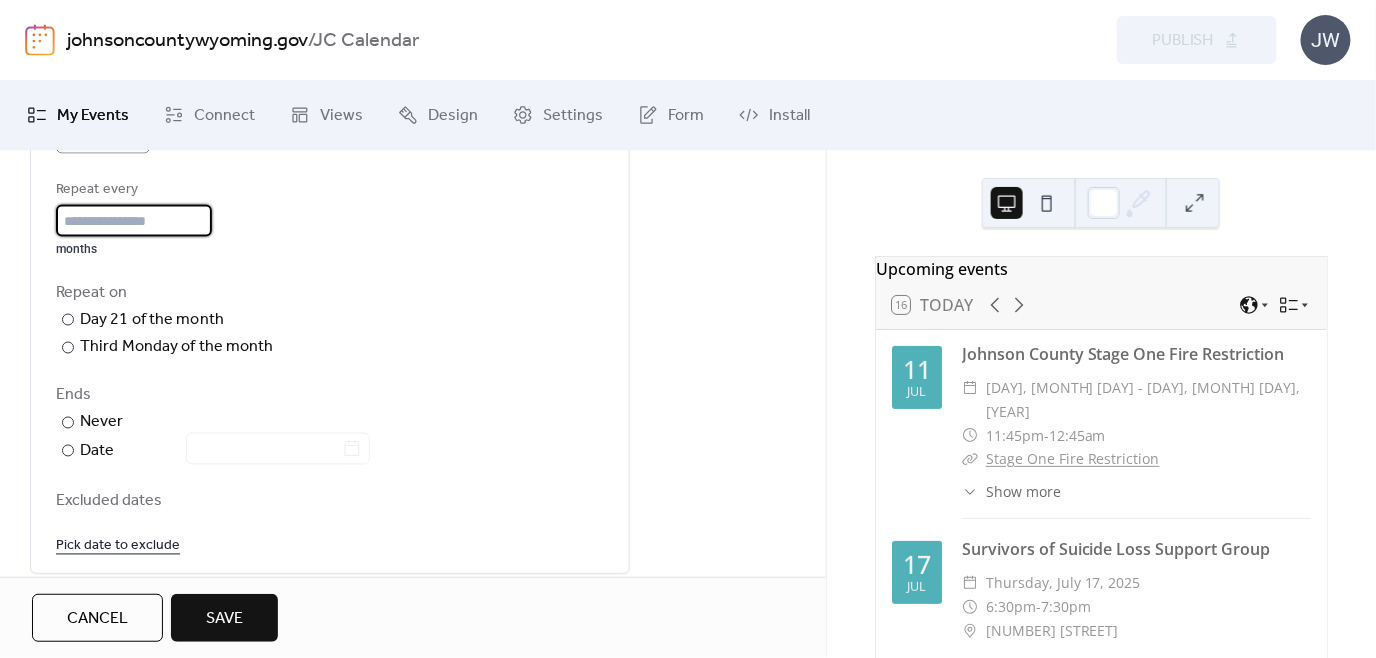 type on "*" 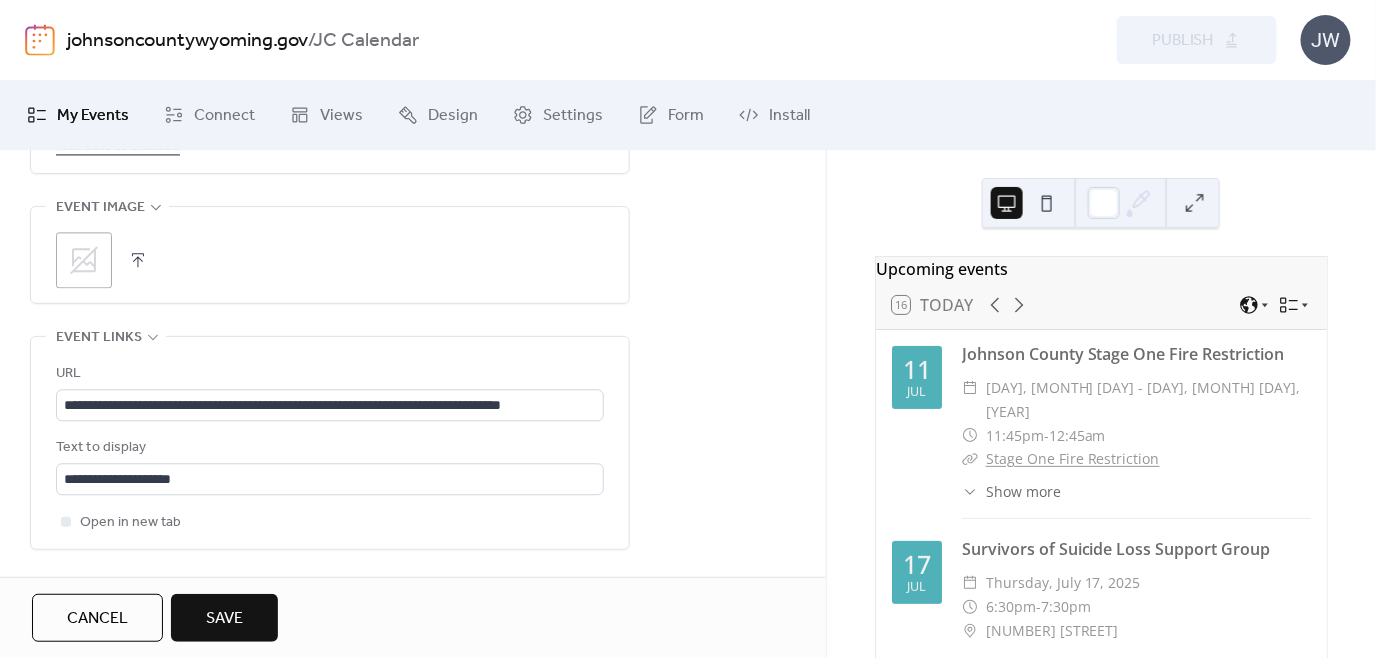 scroll, scrollTop: 1499, scrollLeft: 0, axis: vertical 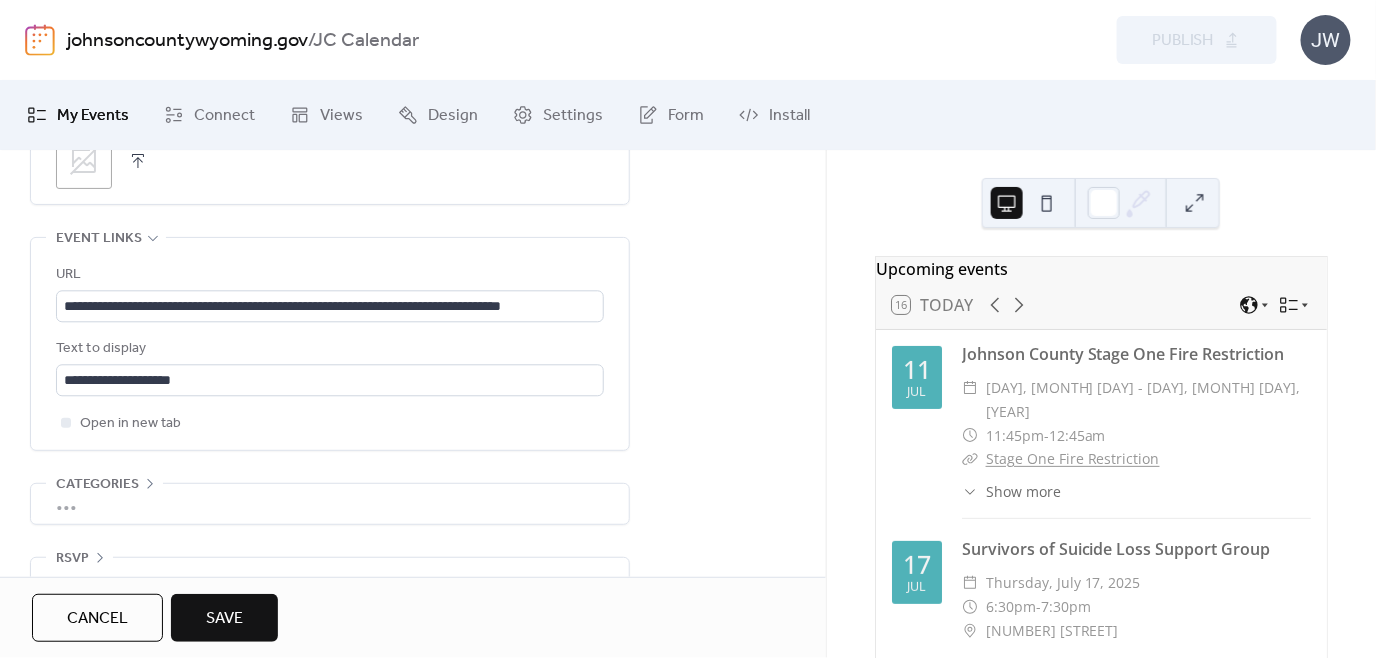 click on "Save" at bounding box center [224, 619] 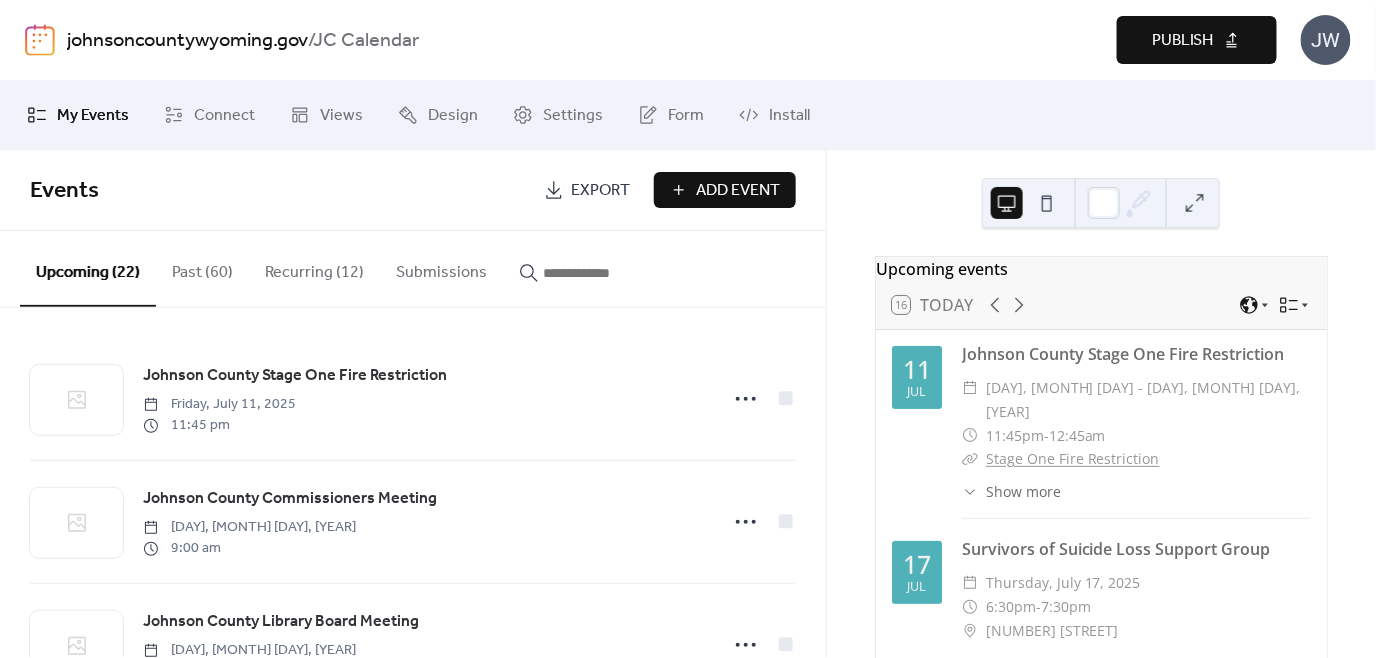 click on "Publish" at bounding box center (1197, 40) 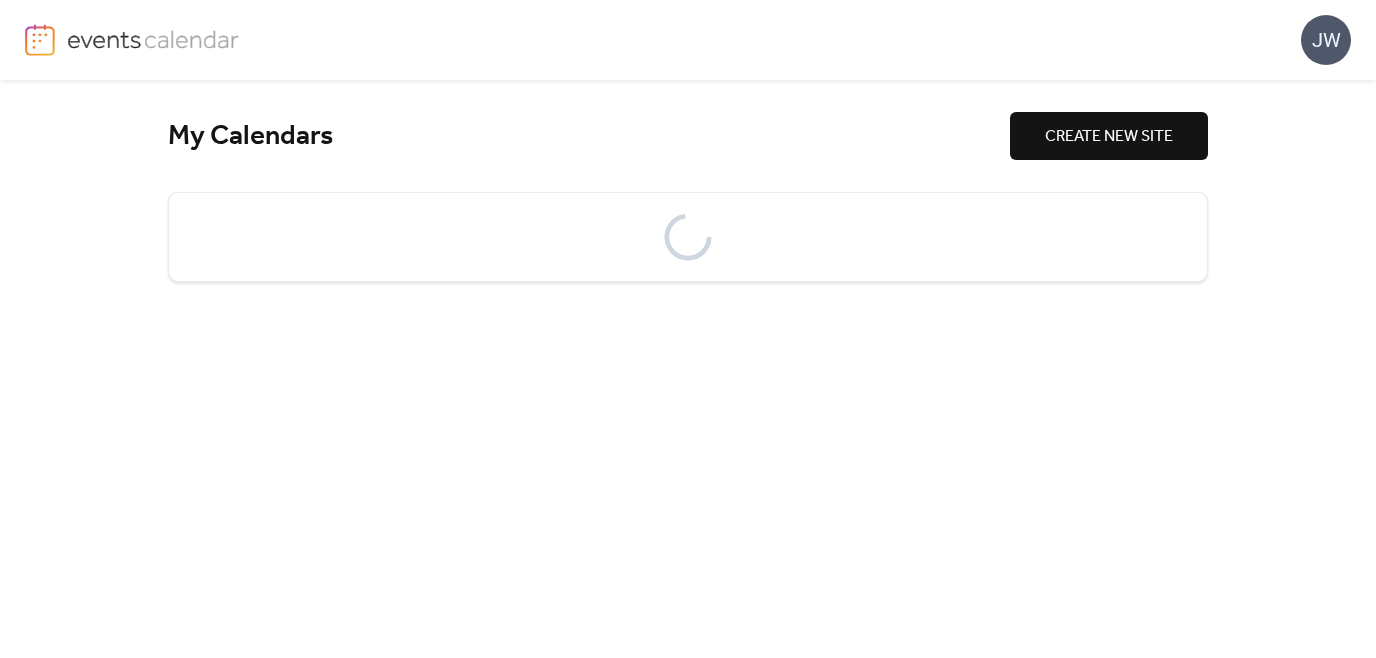 scroll, scrollTop: 0, scrollLeft: 0, axis: both 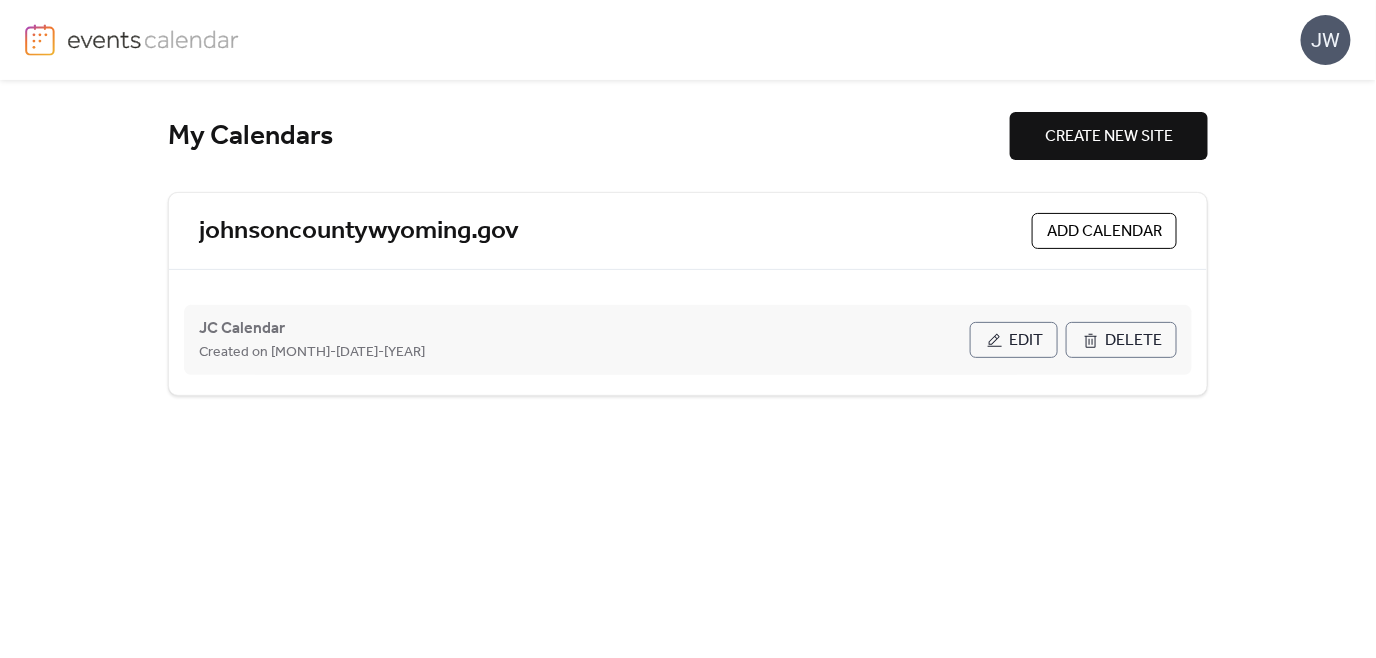 click on "Edit" at bounding box center [1014, 340] 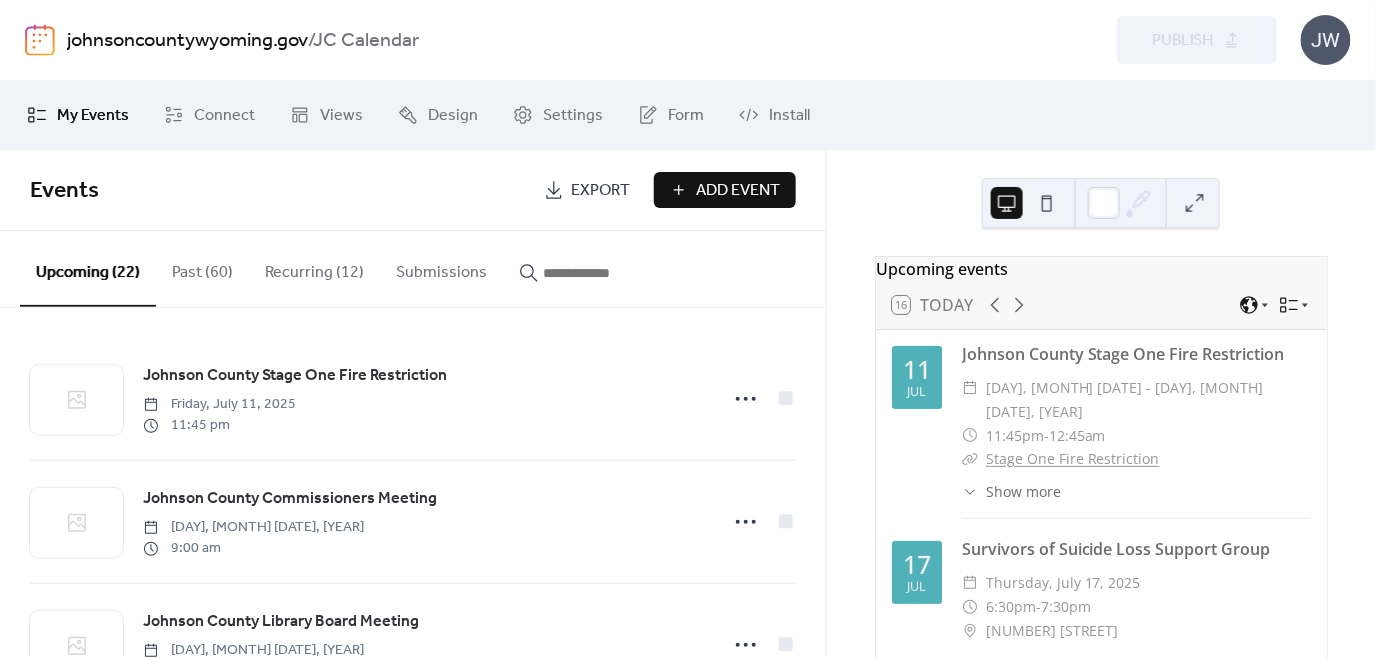 click on "Recurring (12)" at bounding box center (314, 268) 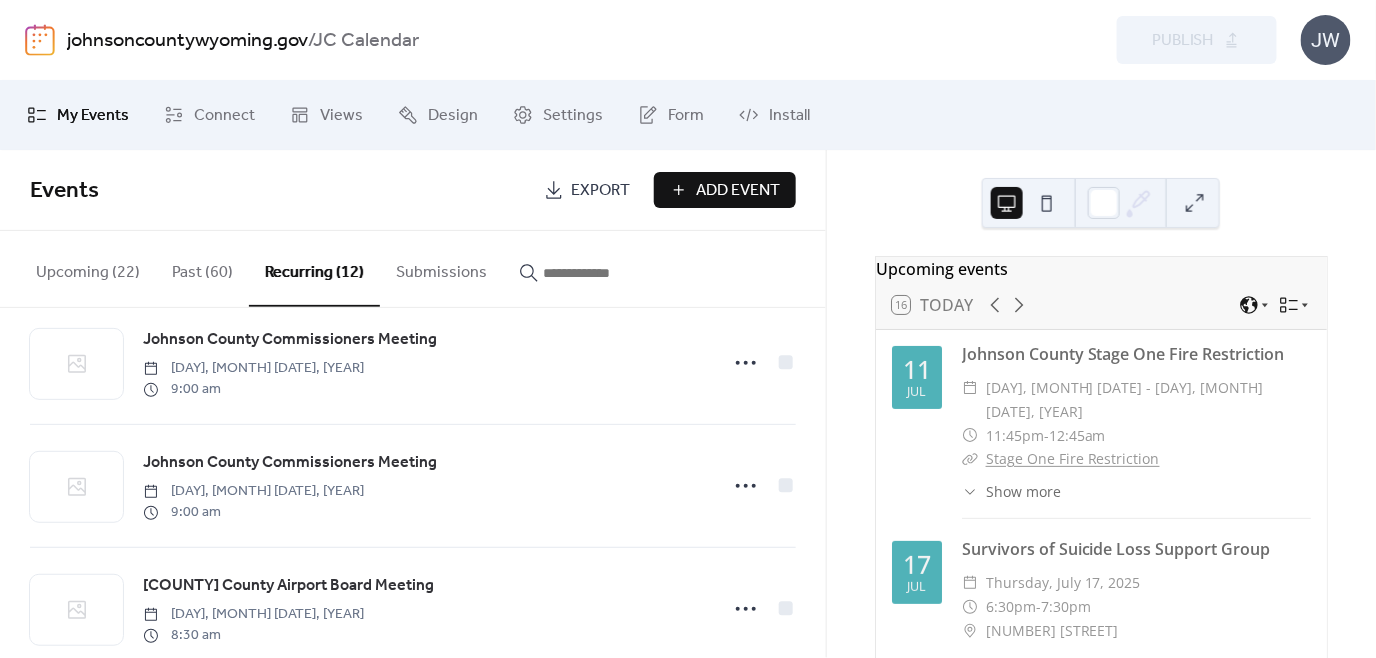 scroll, scrollTop: 1182, scrollLeft: 0, axis: vertical 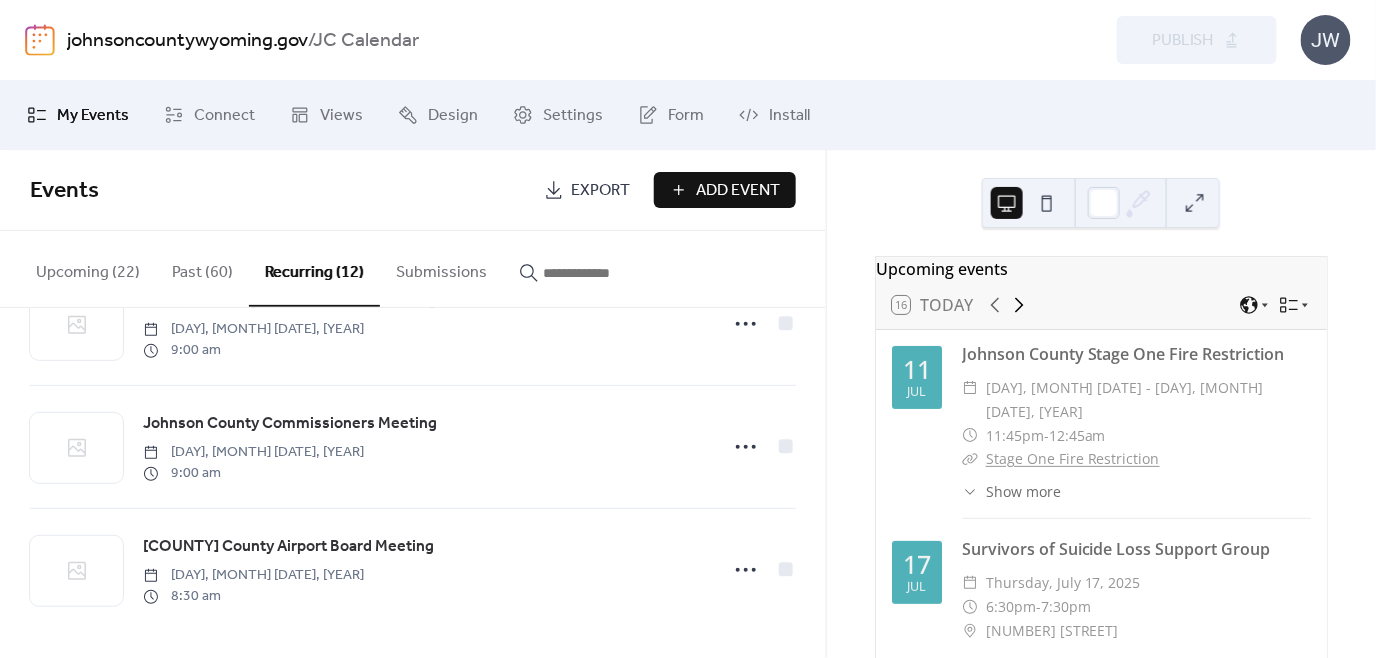 click 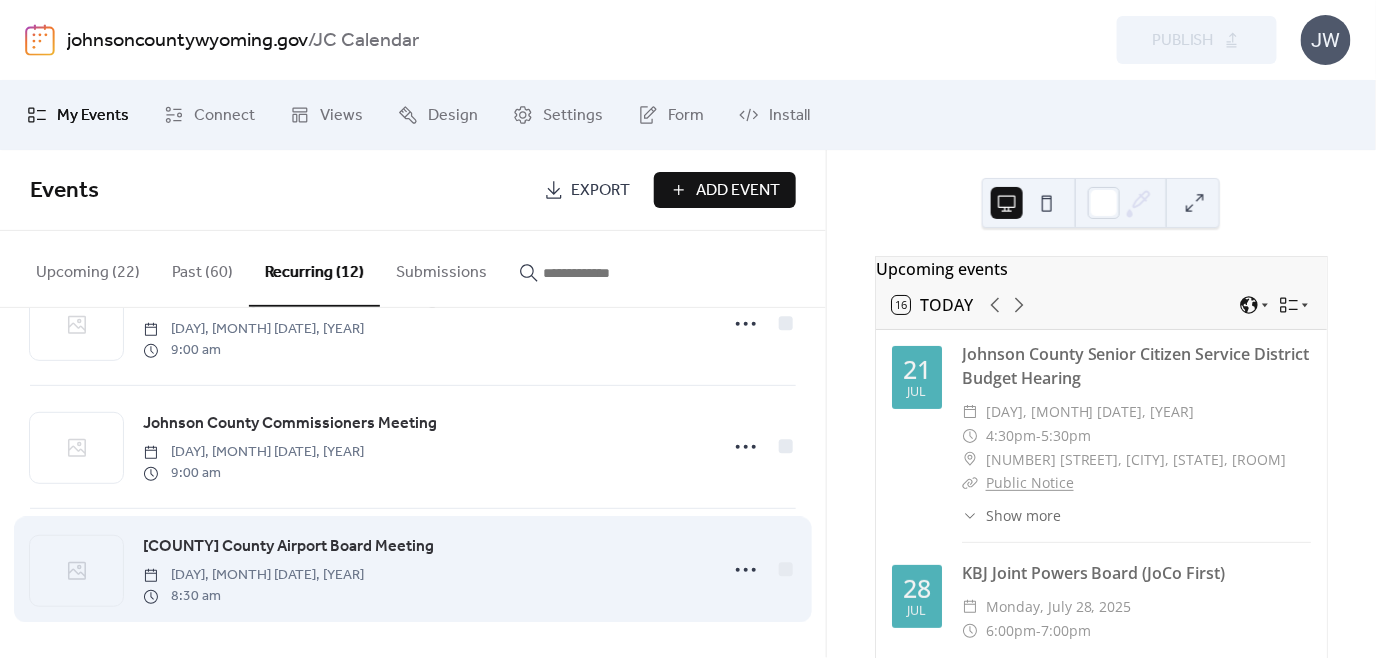 click on "[ORGANIZATION] Meeting" at bounding box center (288, 547) 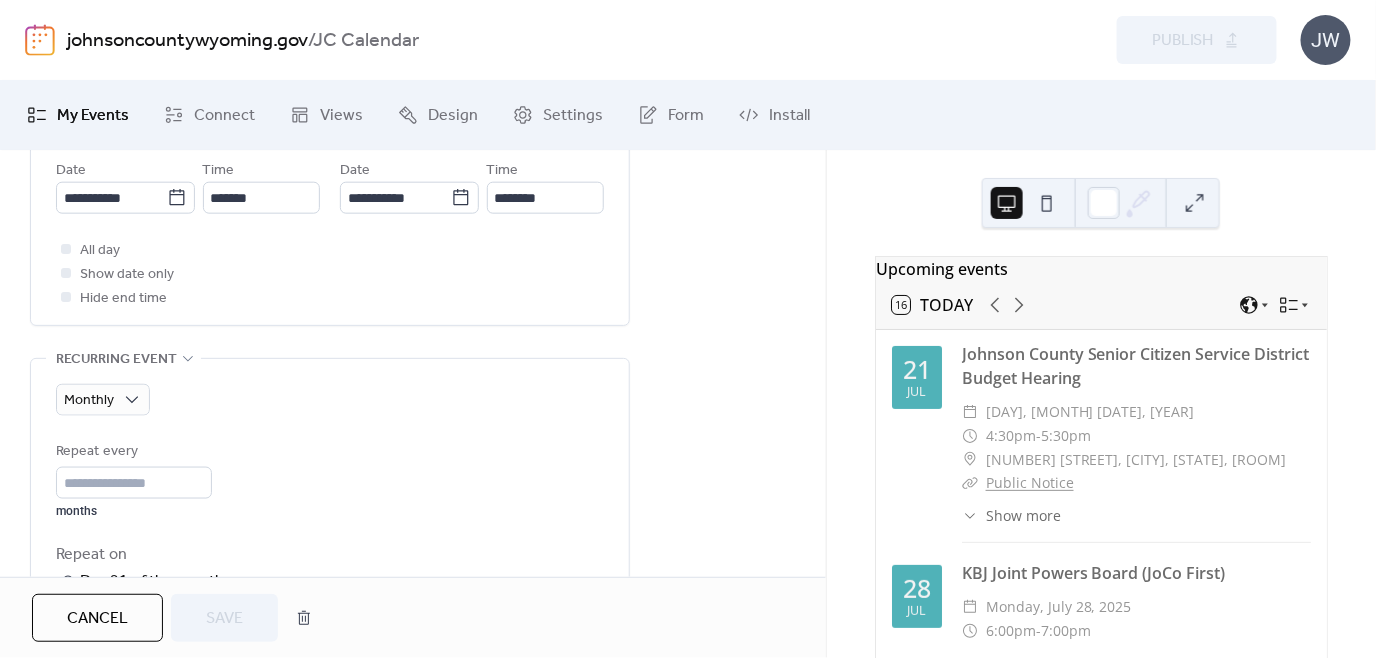 scroll, scrollTop: 838, scrollLeft: 0, axis: vertical 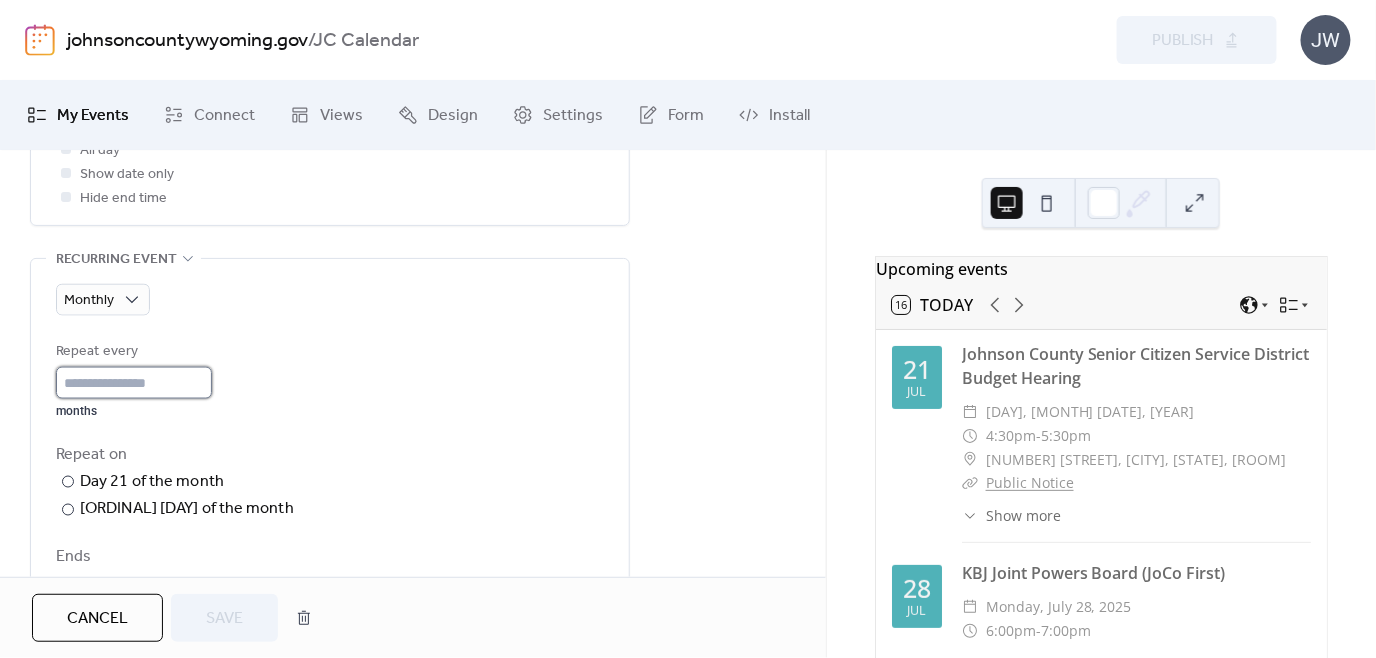 click on "*" at bounding box center (134, 383) 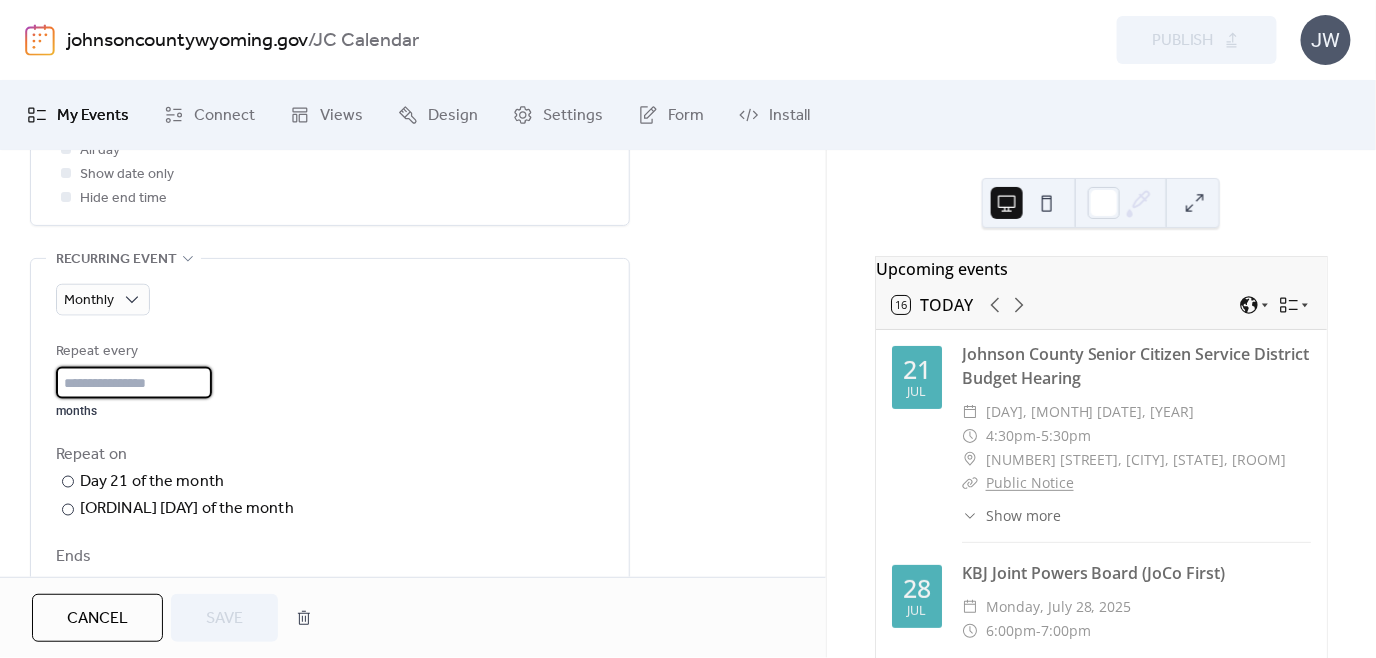 type on "*" 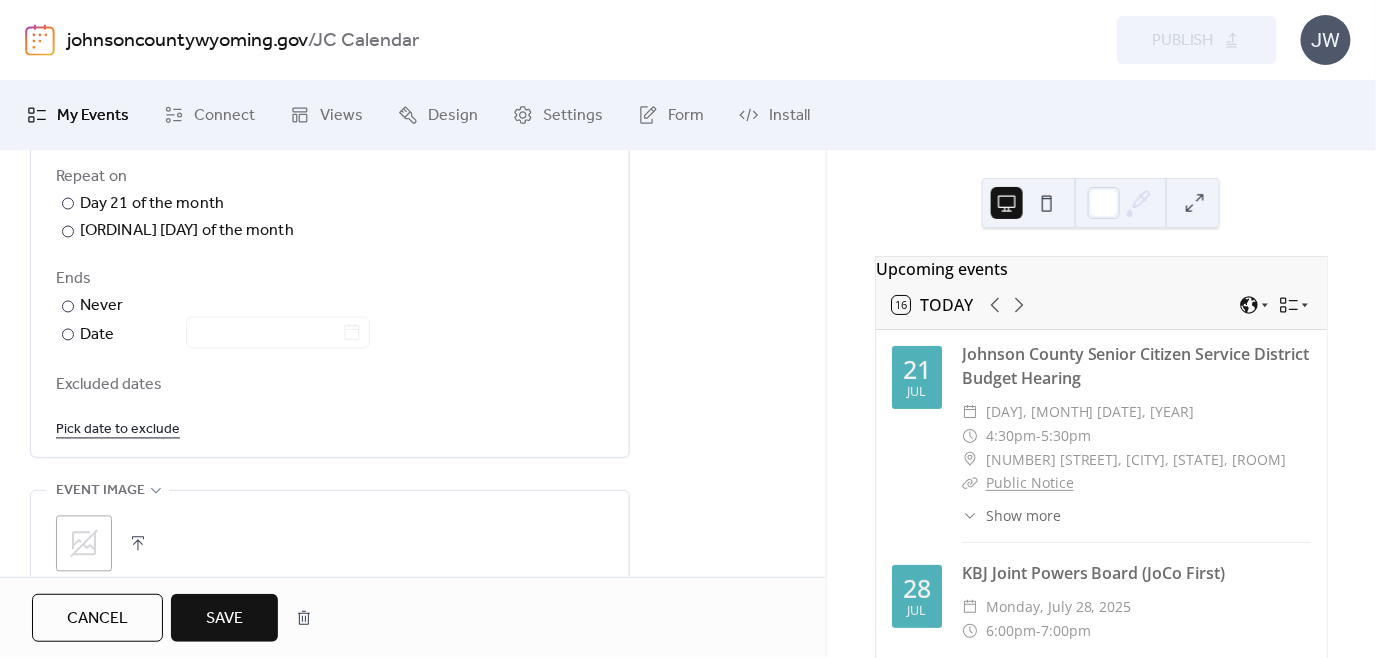 scroll, scrollTop: 1138, scrollLeft: 0, axis: vertical 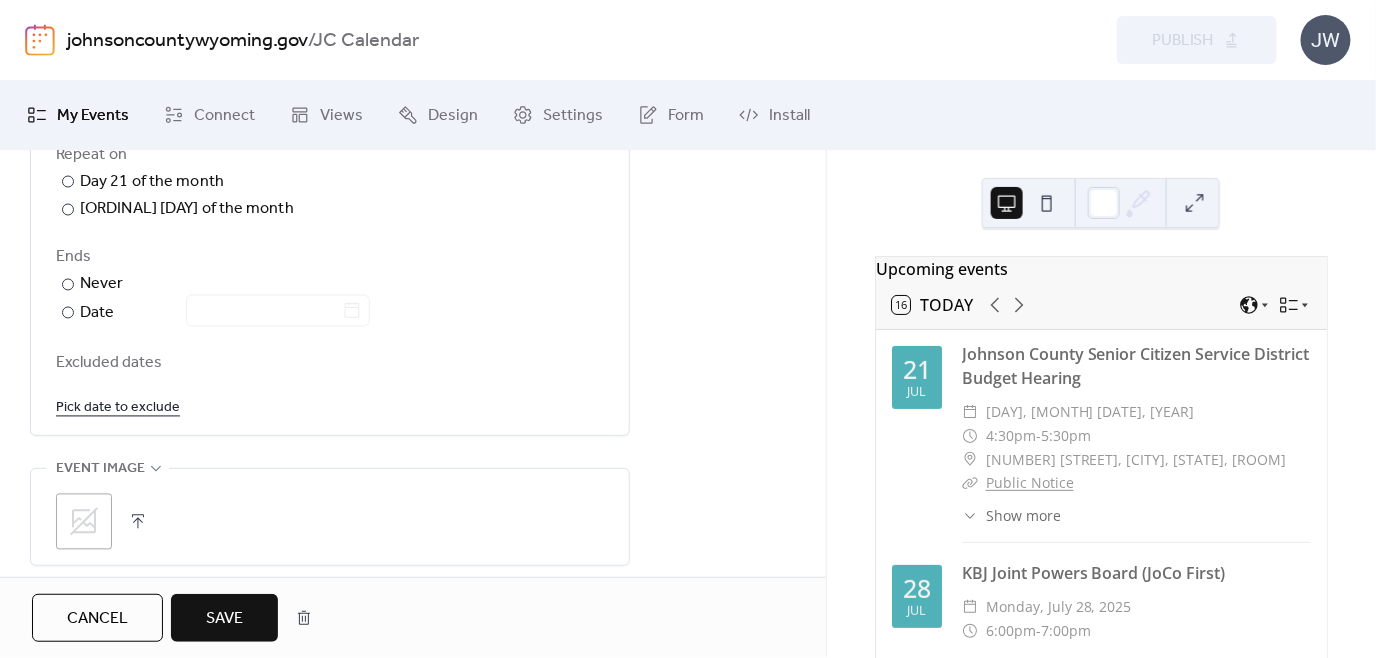 click on "Save" at bounding box center (224, 619) 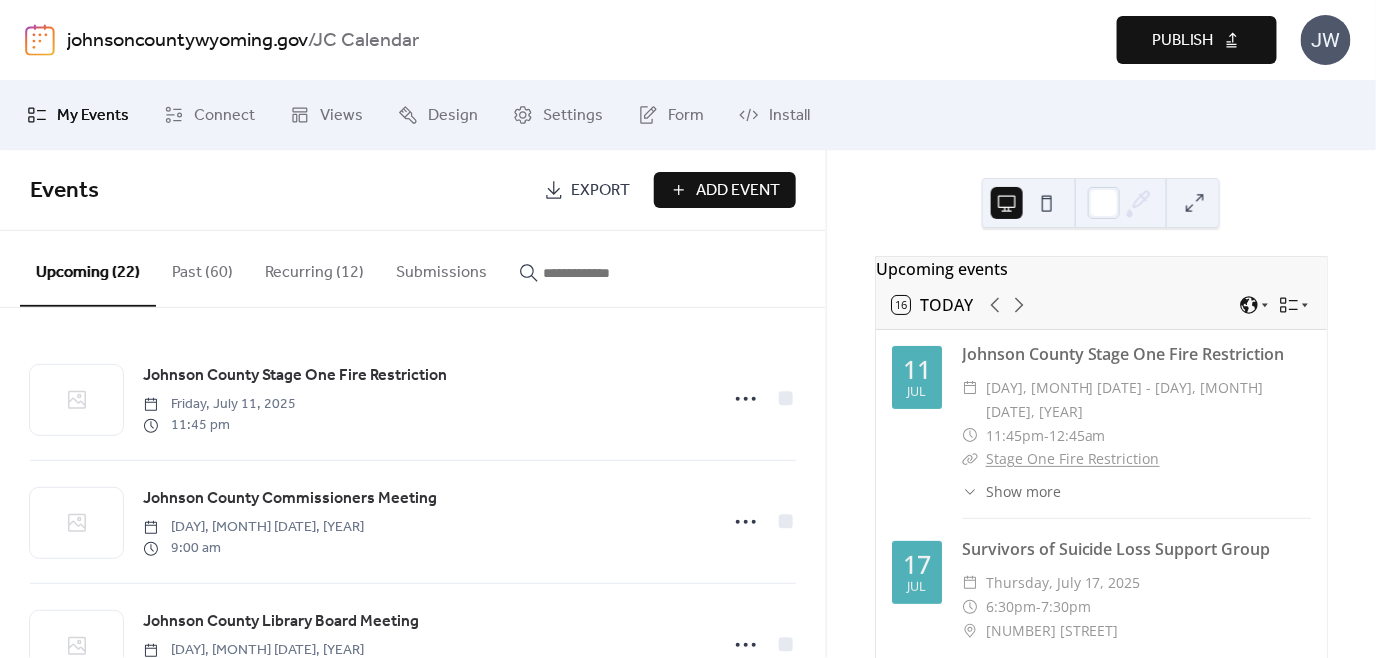 click on "Publish" at bounding box center [1183, 41] 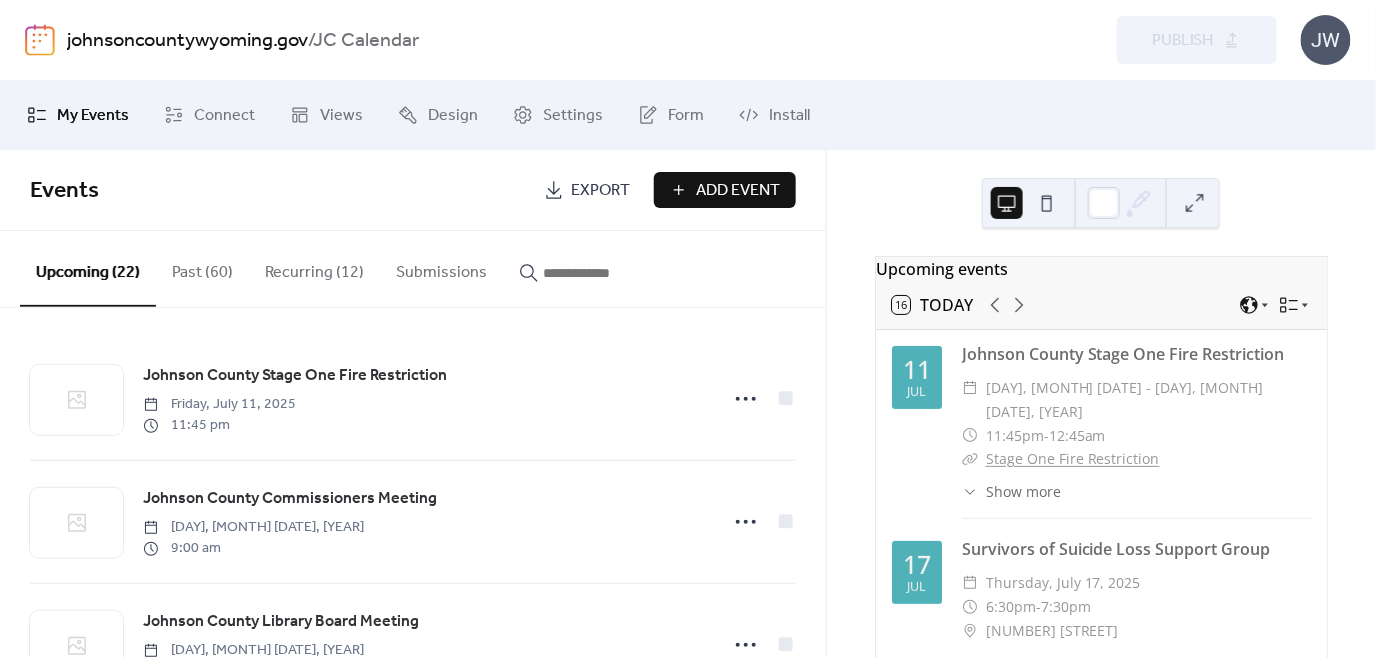 click on "JW" at bounding box center (1326, 40) 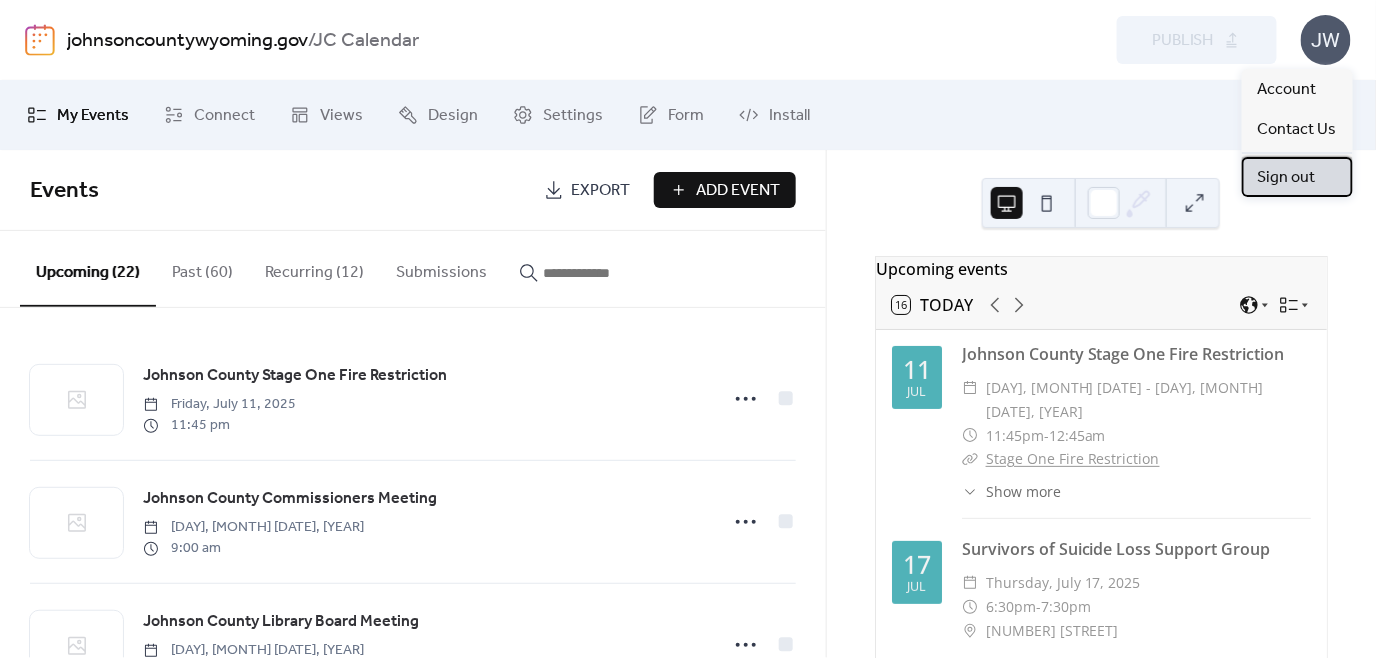 click on "Sign out" at bounding box center [1287, 178] 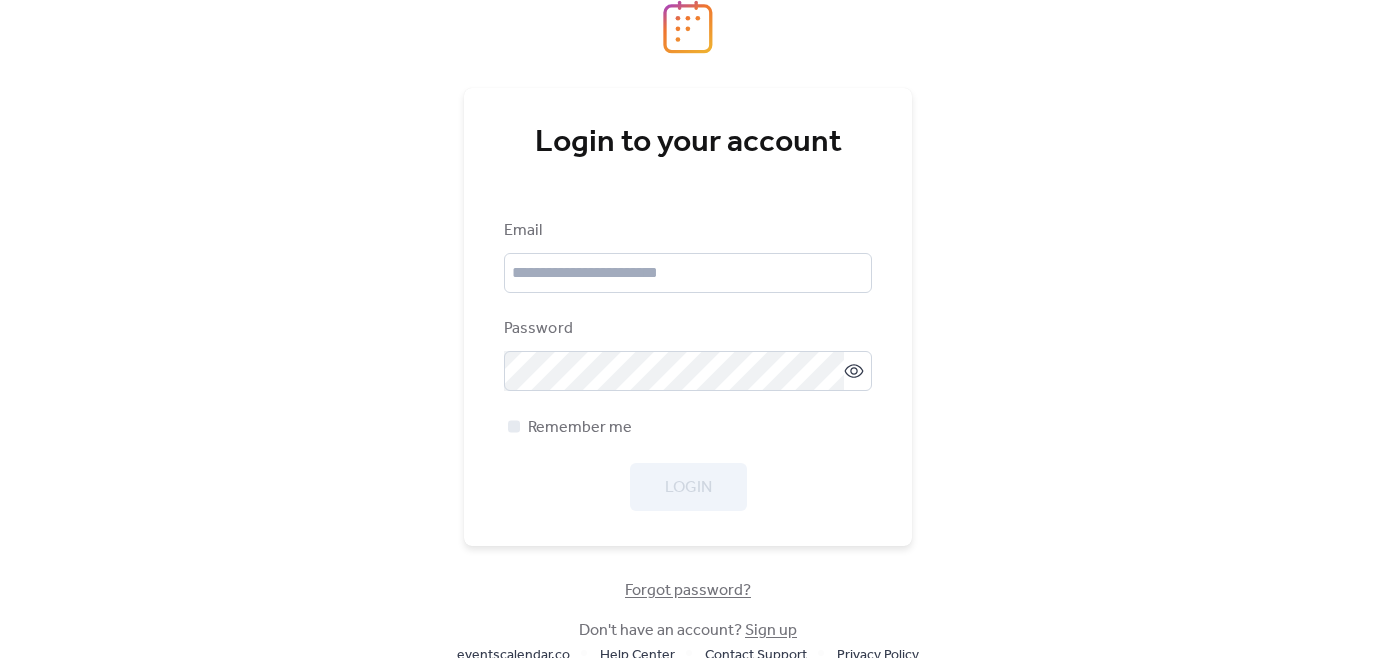 scroll, scrollTop: 0, scrollLeft: 0, axis: both 